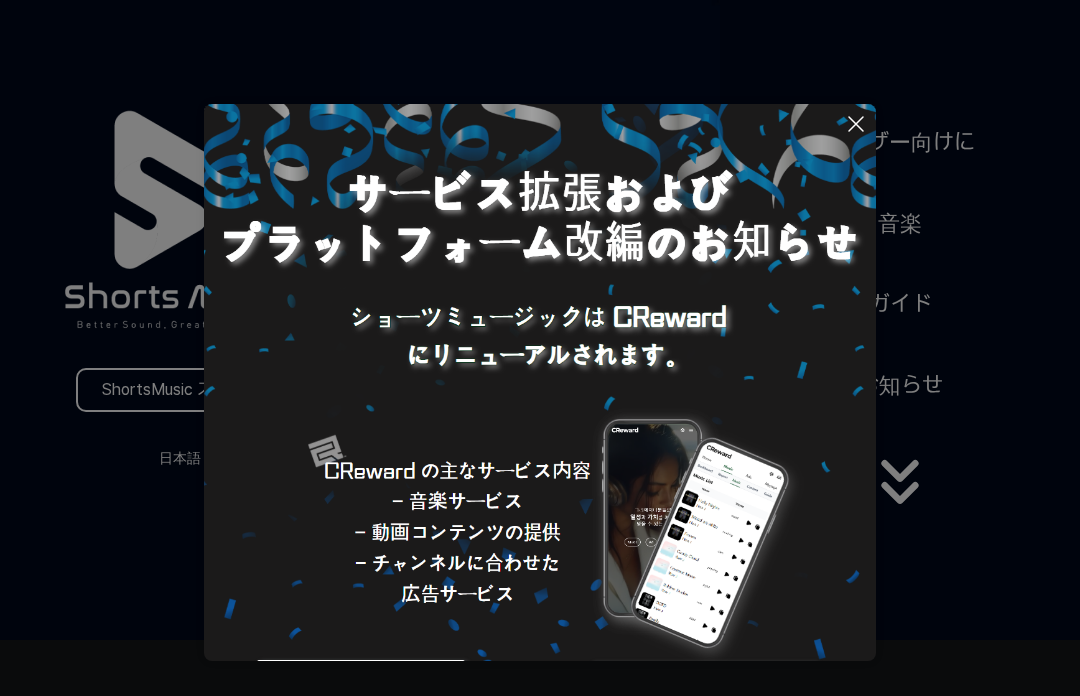 scroll, scrollTop: 0, scrollLeft: 0, axis: both 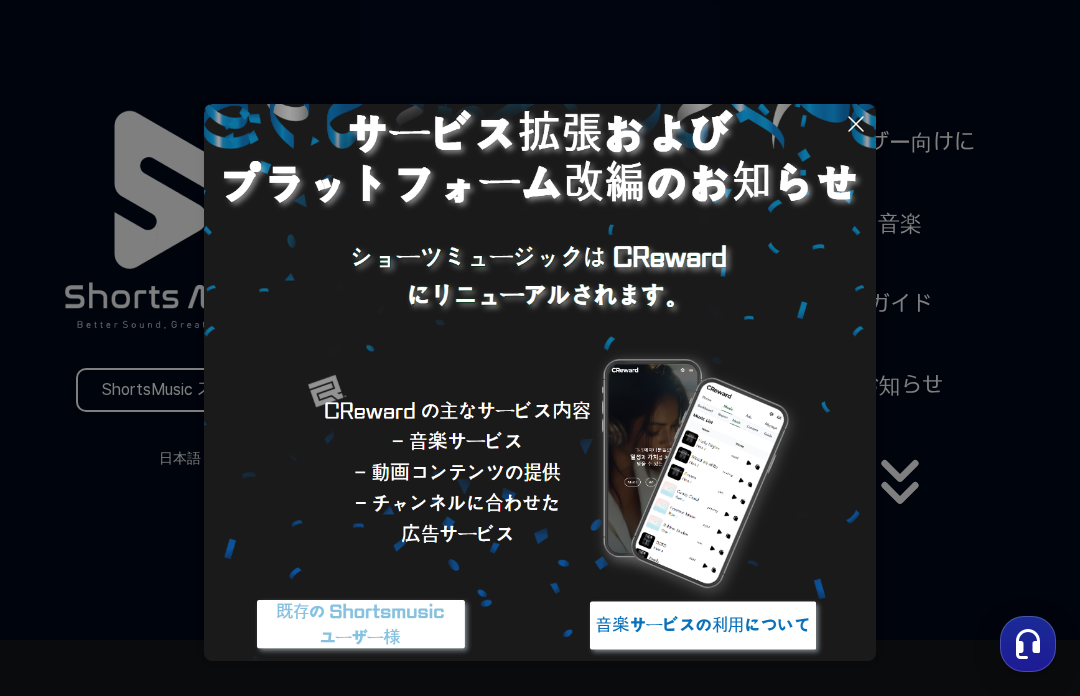 click 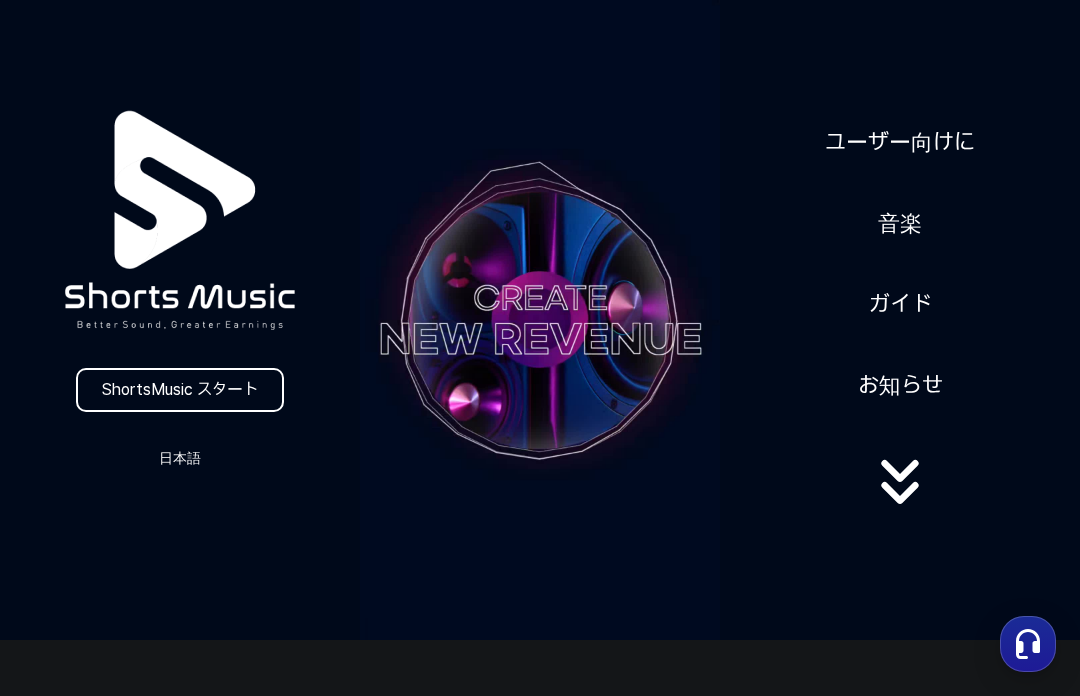 click 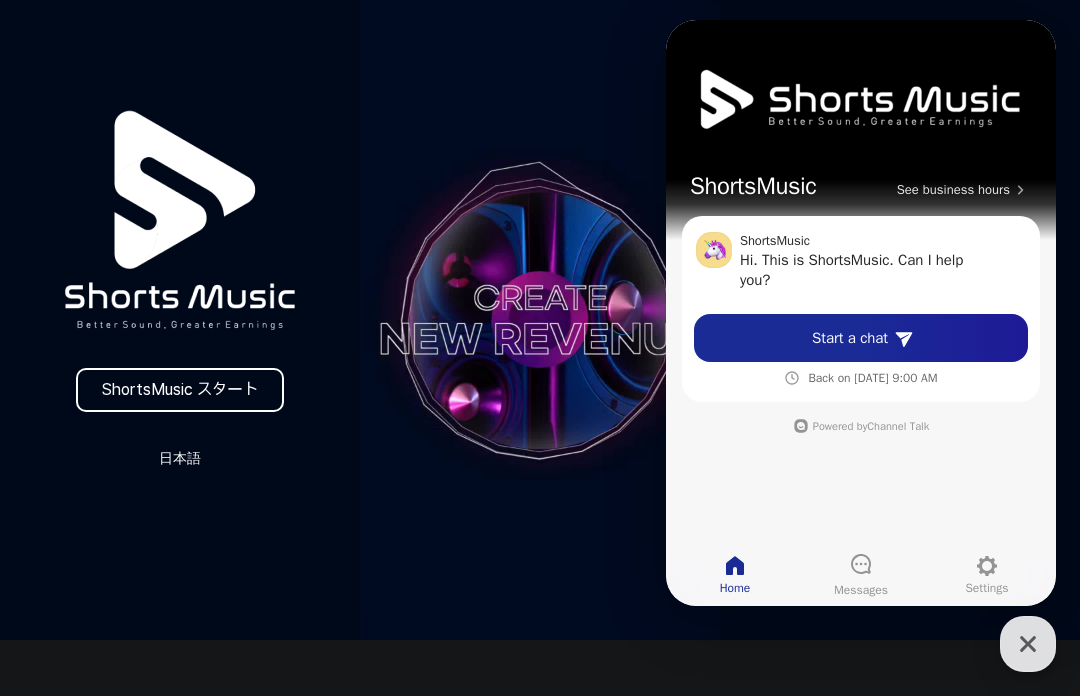 click 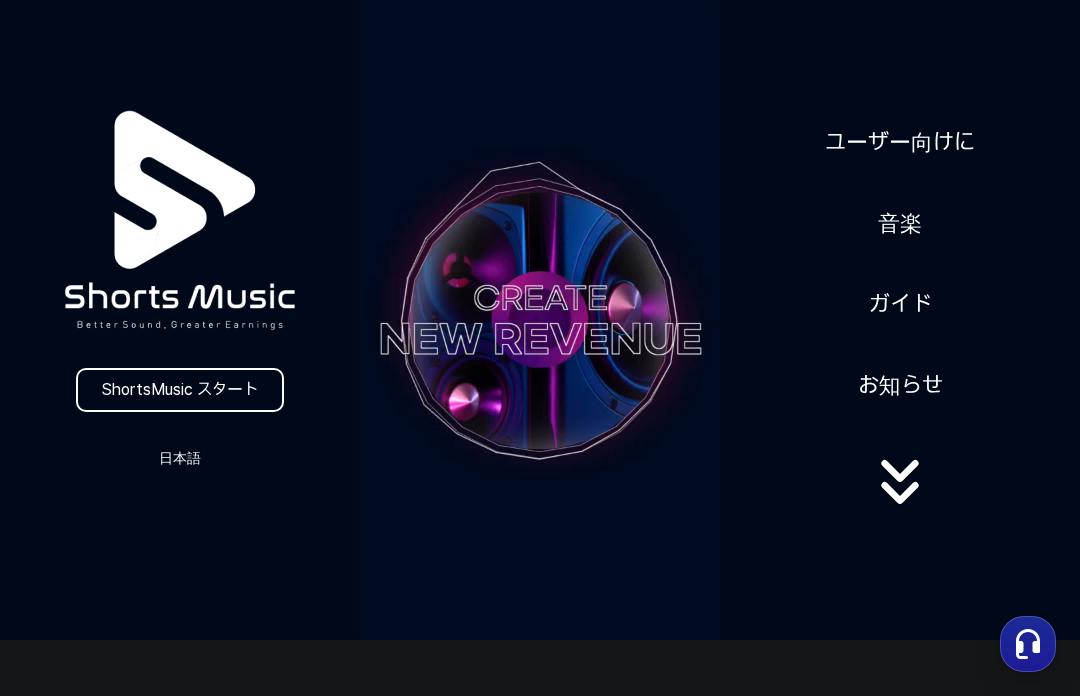 click on "ShortsMusic Chat Button" at bounding box center (1028, 644) 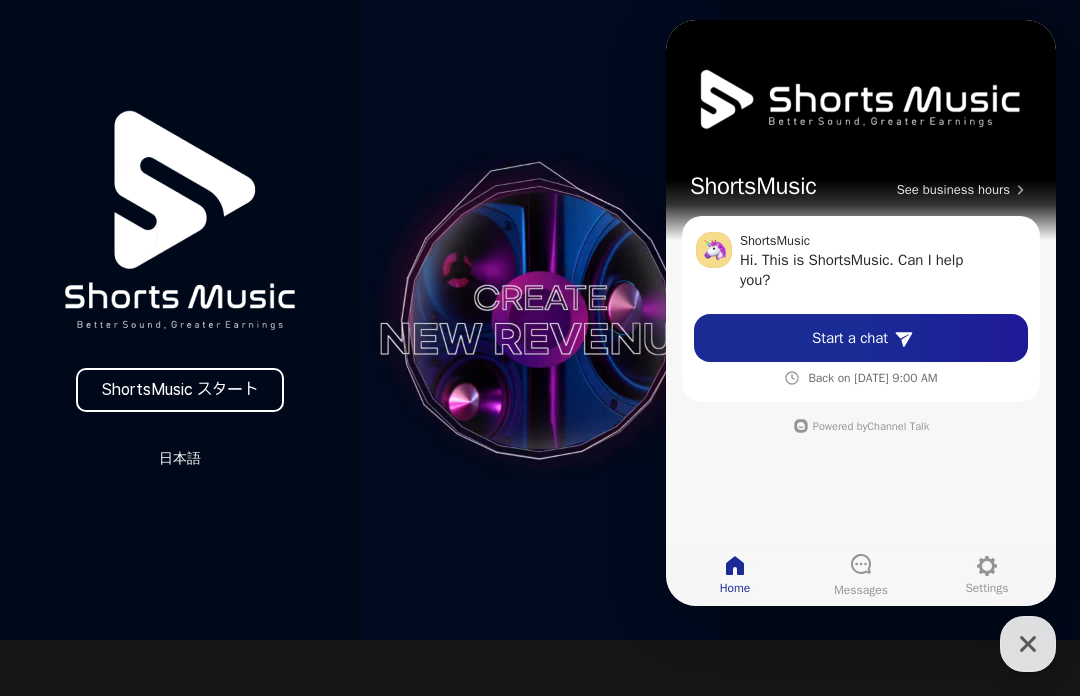 click at bounding box center [1028, 644] 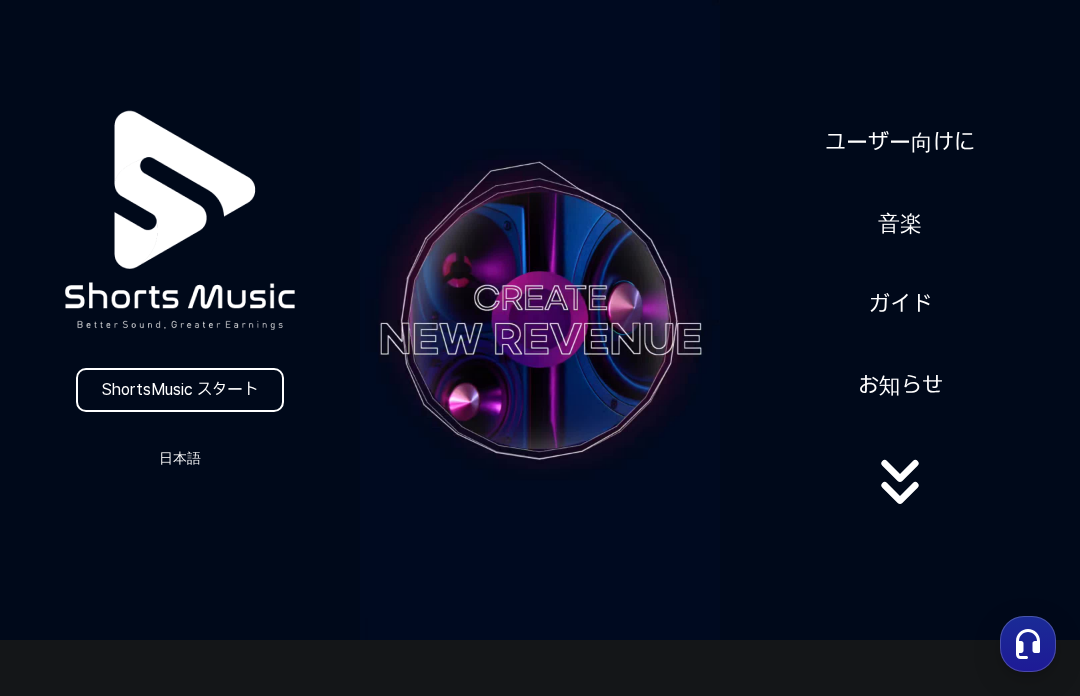 click on "ShortsMusic スタート" at bounding box center [180, 390] 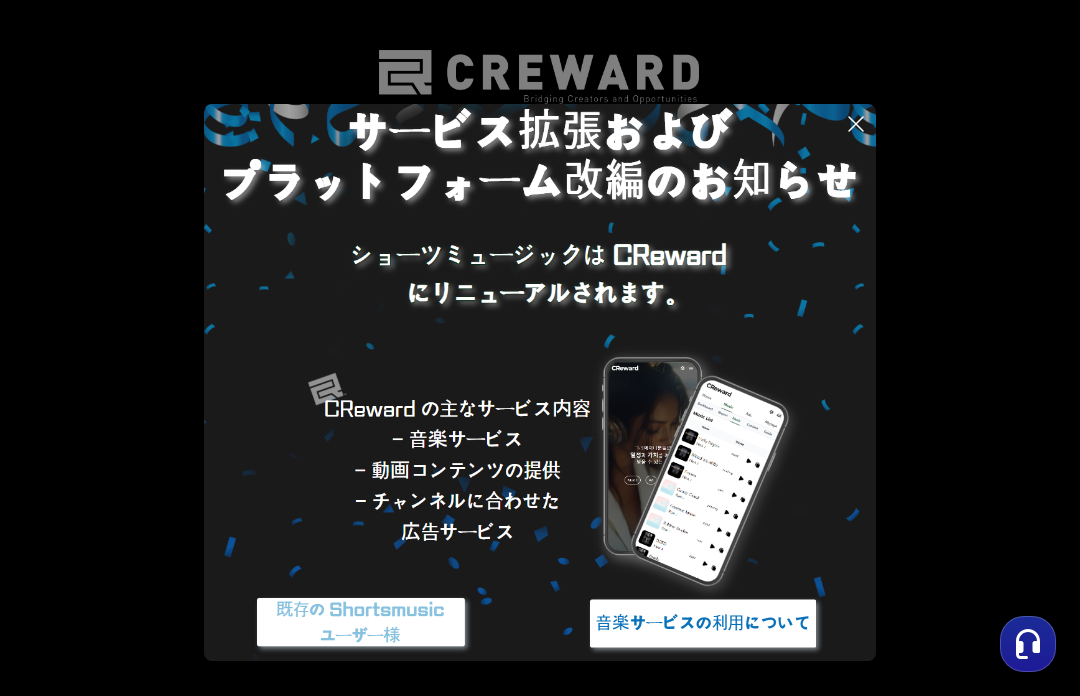 scroll, scrollTop: 60, scrollLeft: 0, axis: vertical 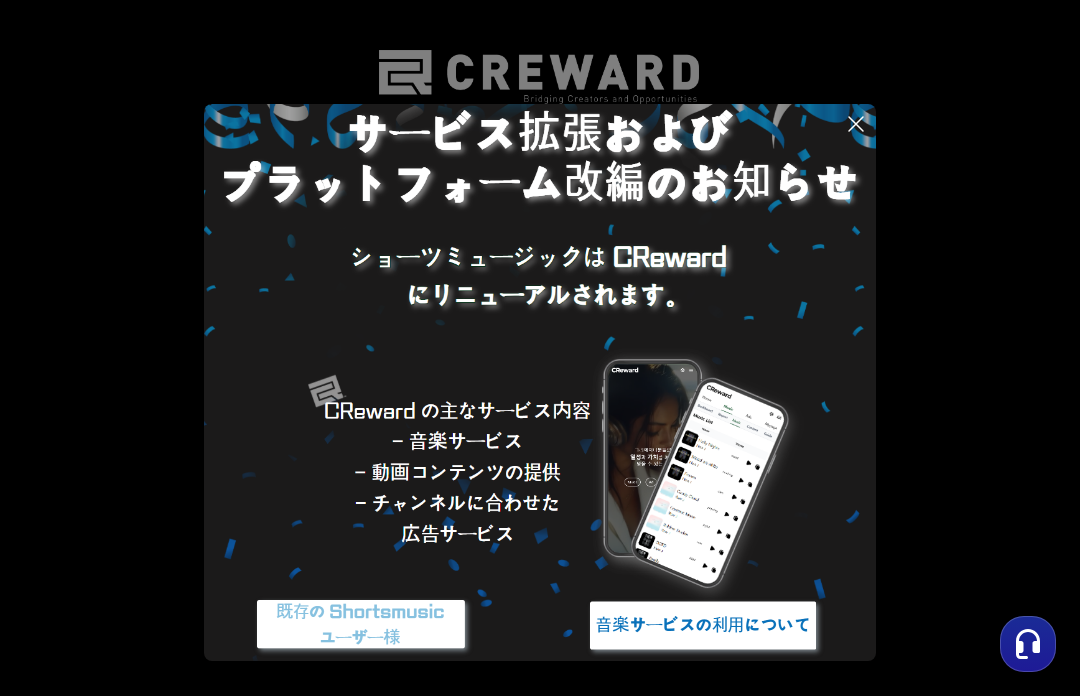 click at bounding box center (361, 625) 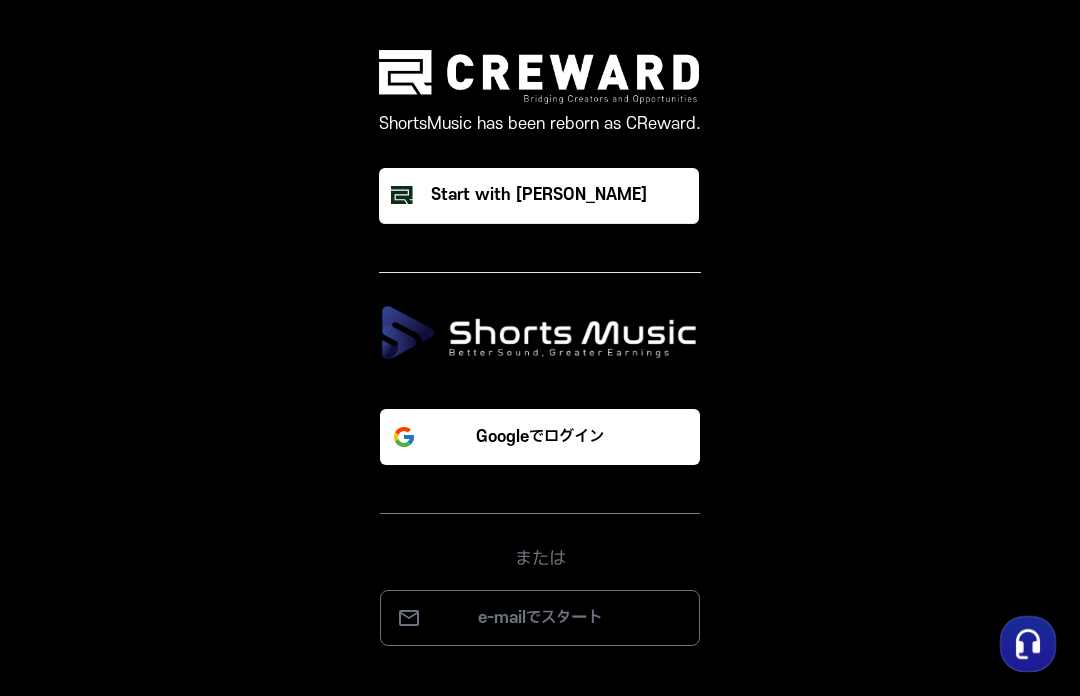 scroll, scrollTop: 0, scrollLeft: 0, axis: both 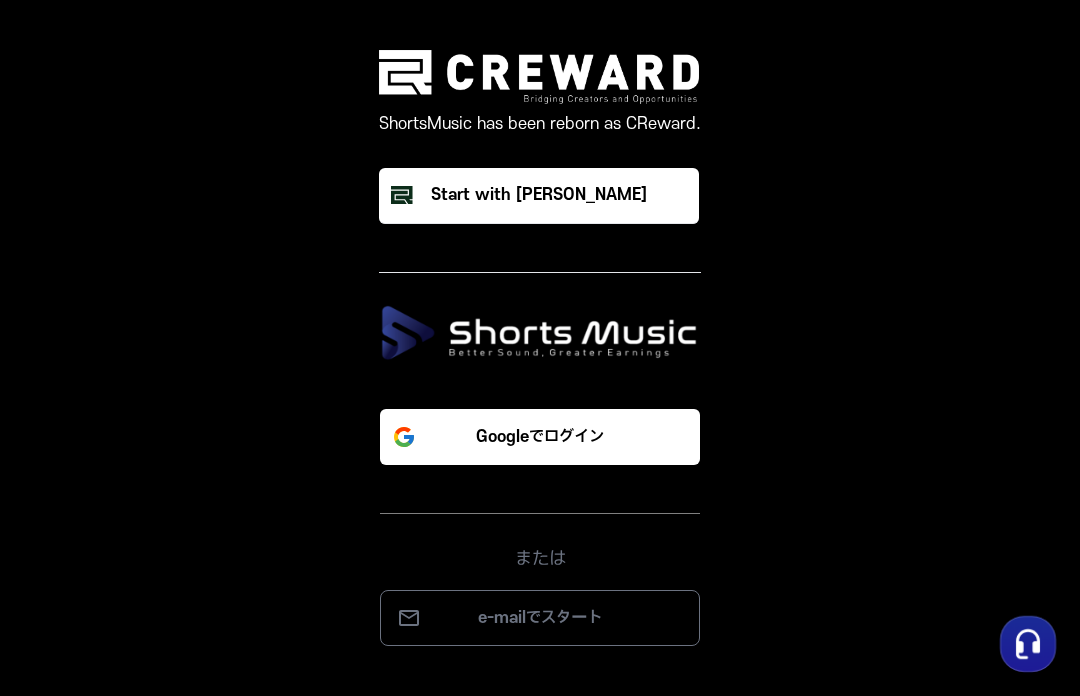 click on "Start with [PERSON_NAME]" at bounding box center (539, 196) 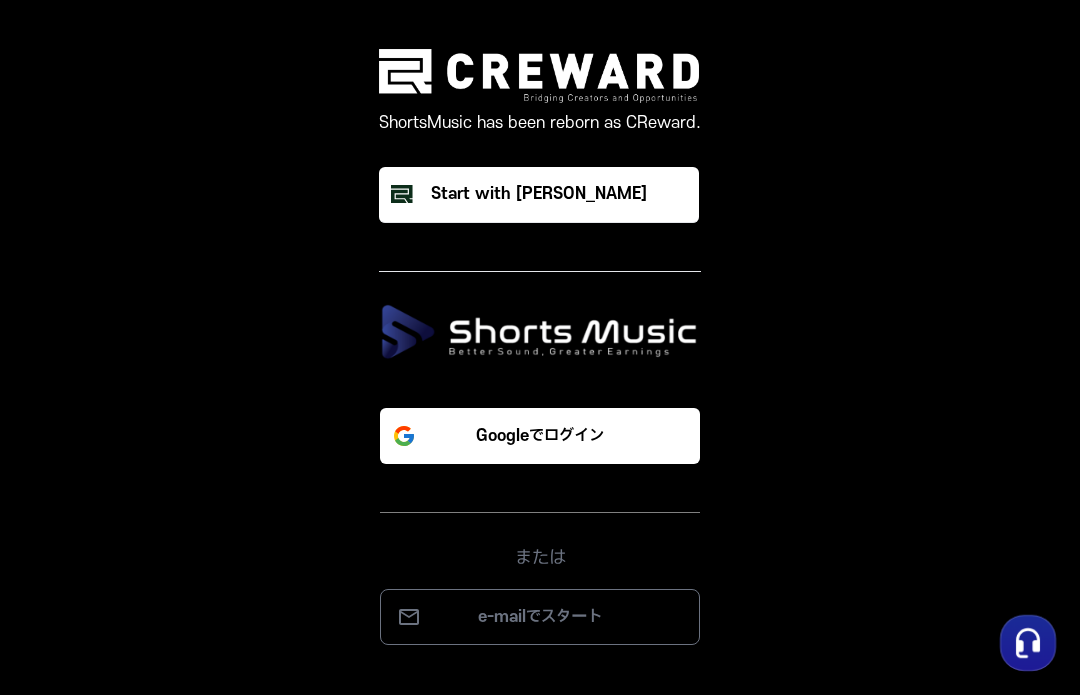 click on "e-mailでスタート" at bounding box center (540, 618) 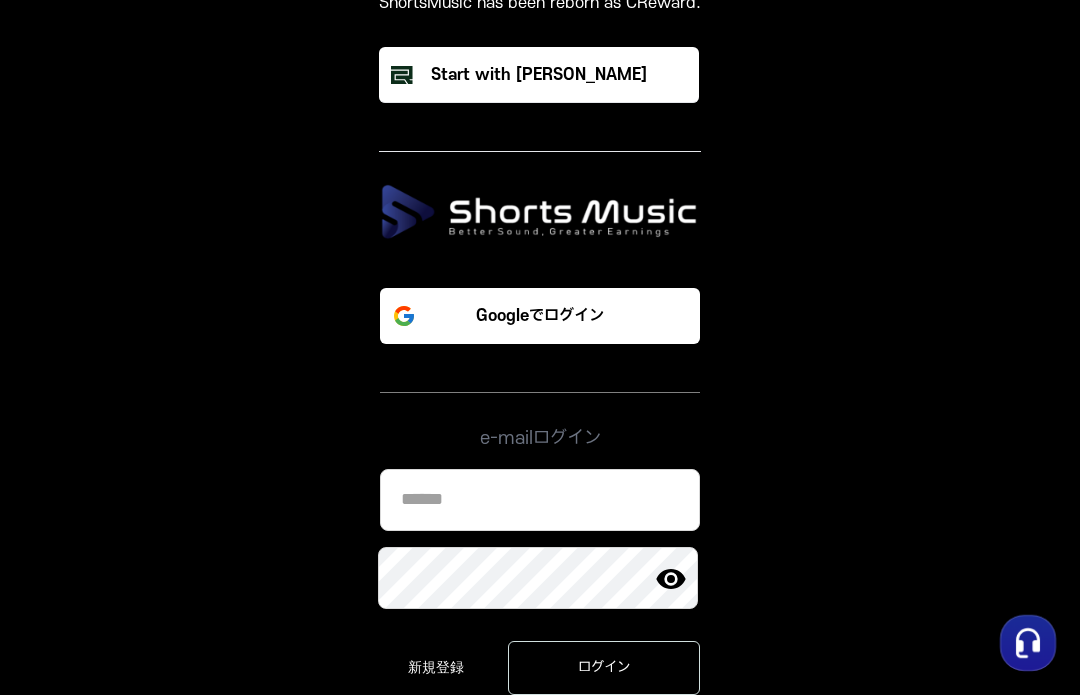 scroll, scrollTop: 70, scrollLeft: 0, axis: vertical 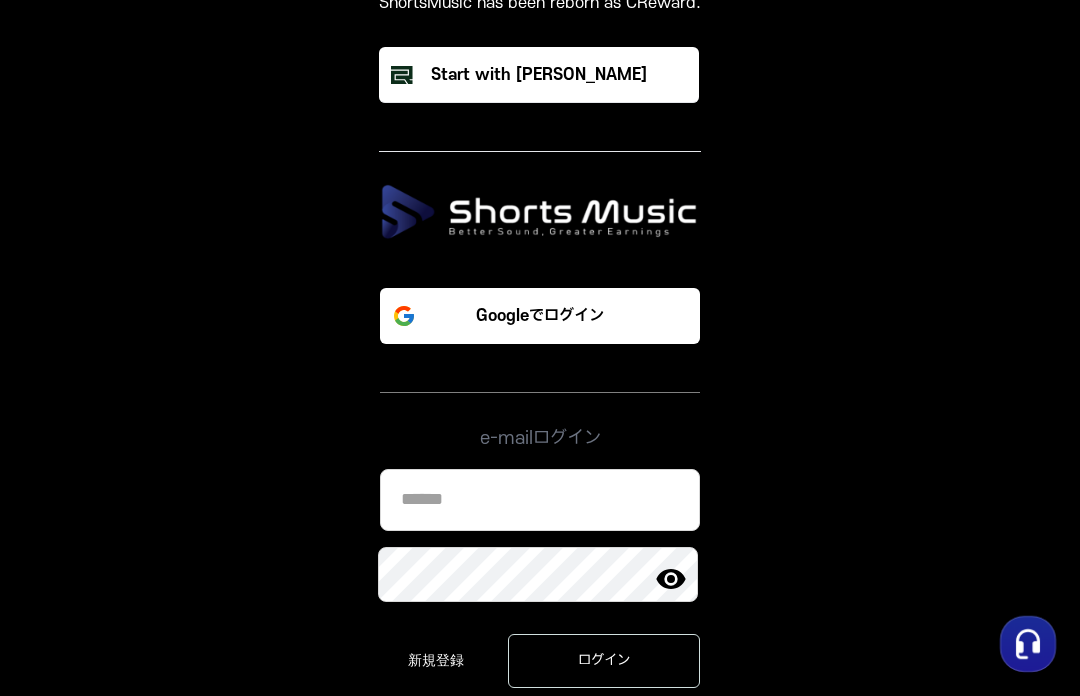 click at bounding box center [540, 500] 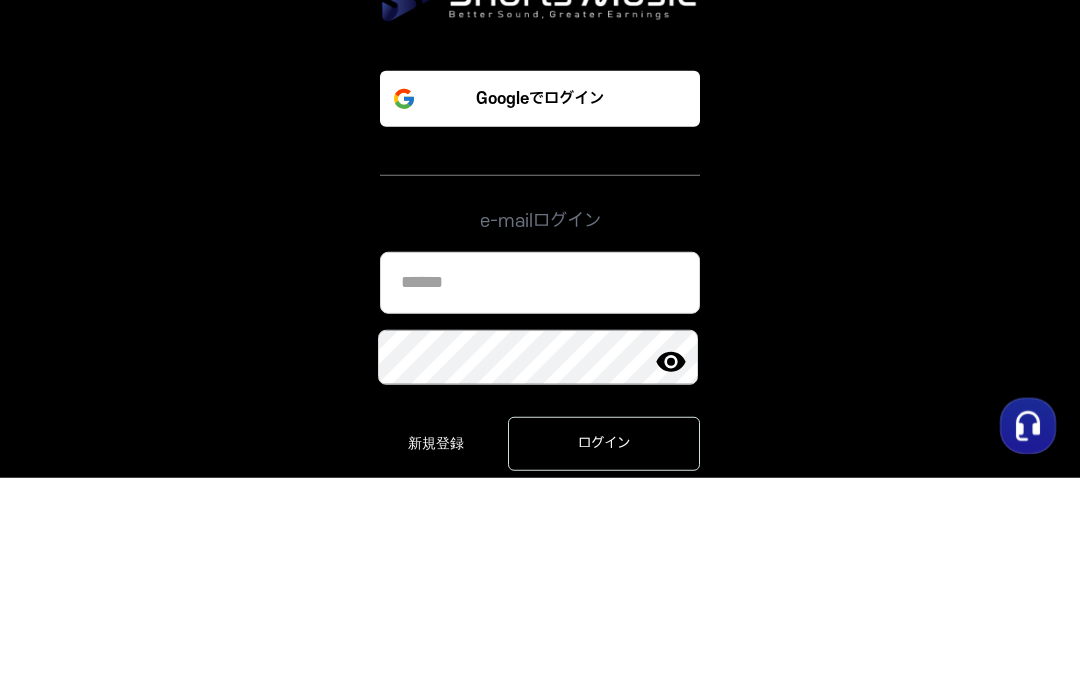 type on "*" 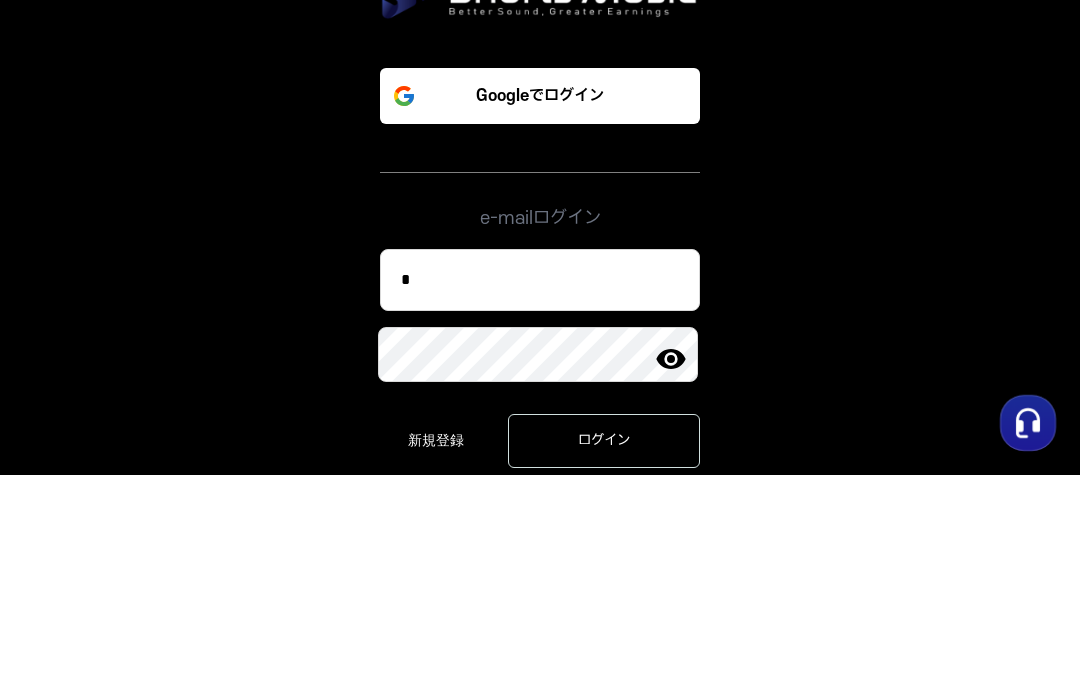 type 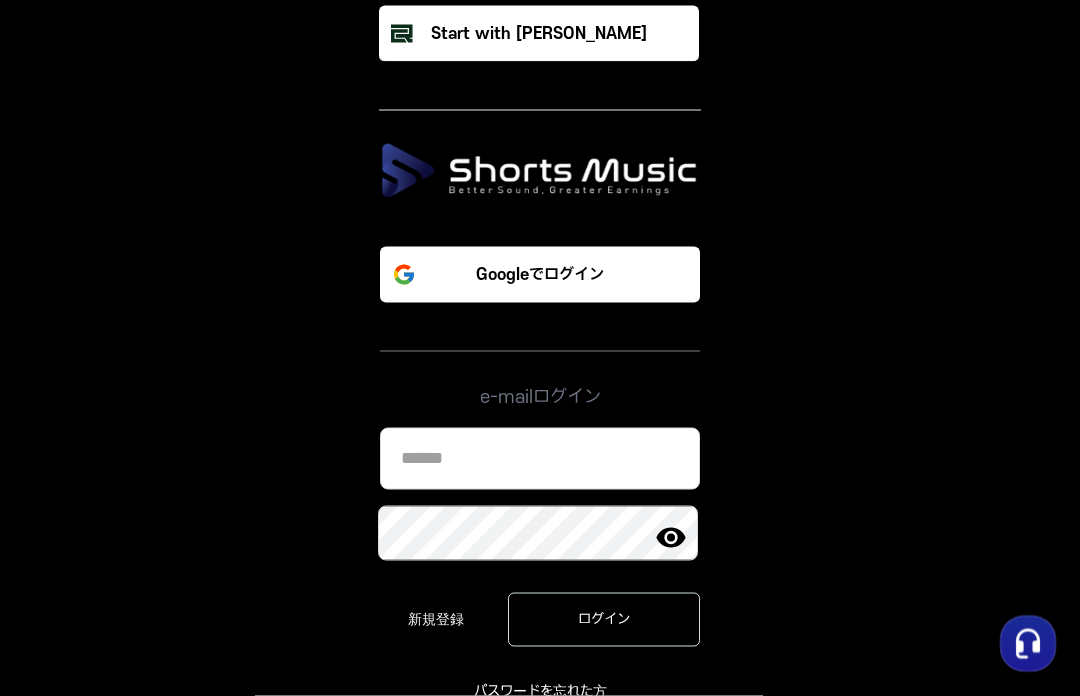 scroll, scrollTop: 0, scrollLeft: 0, axis: both 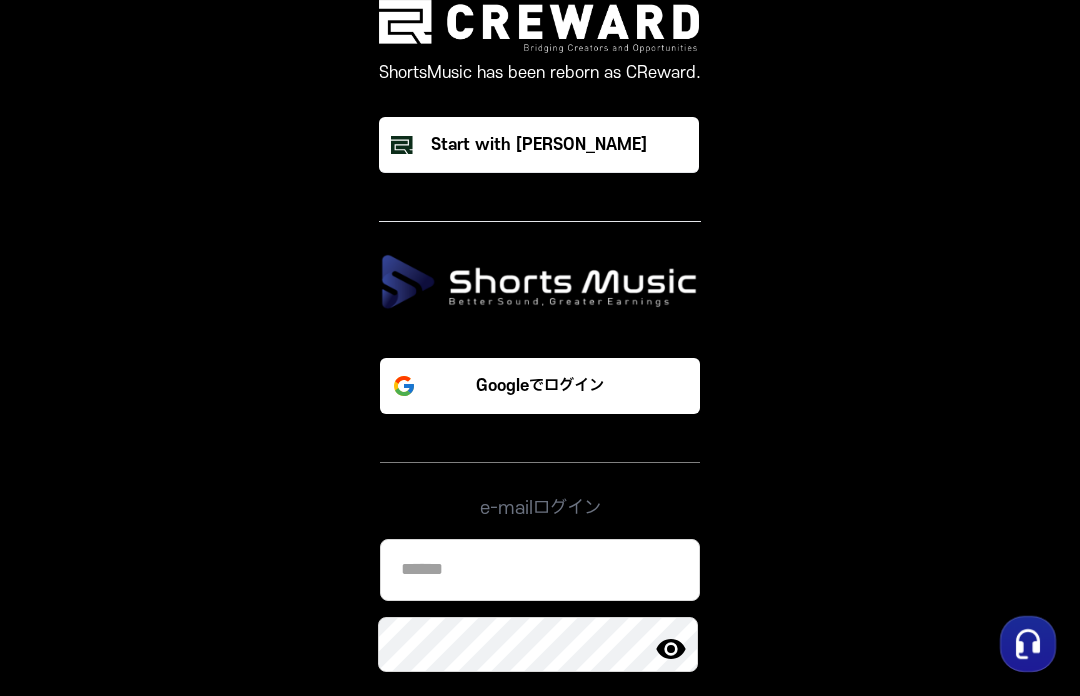 click on "Googleでログイン" at bounding box center (540, 386) 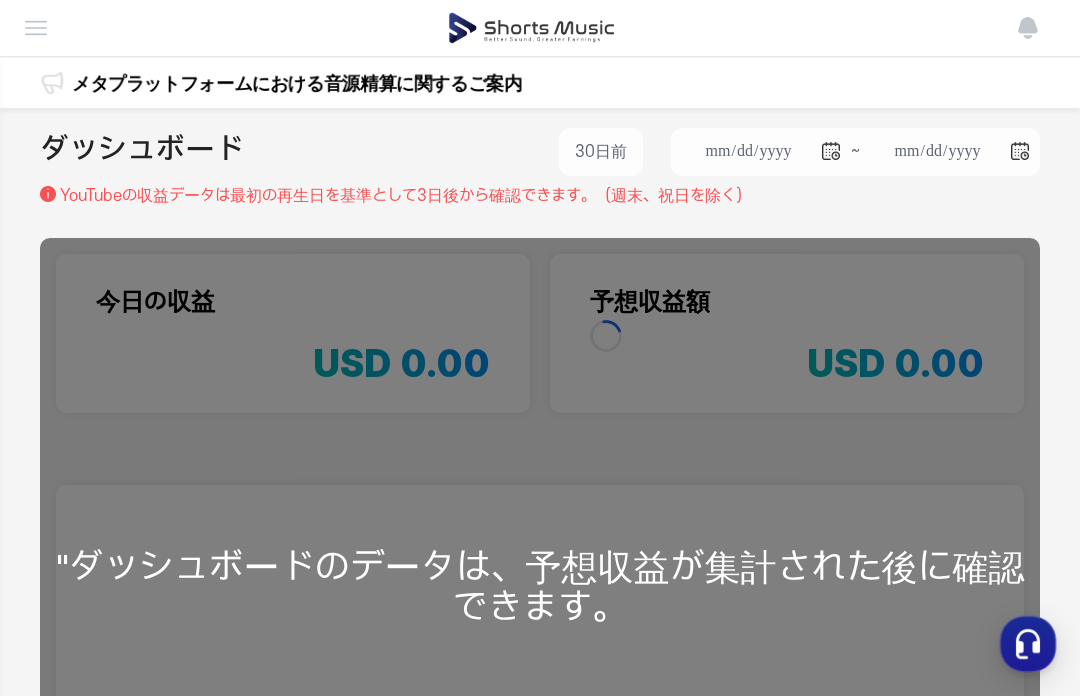 scroll, scrollTop: 0, scrollLeft: 0, axis: both 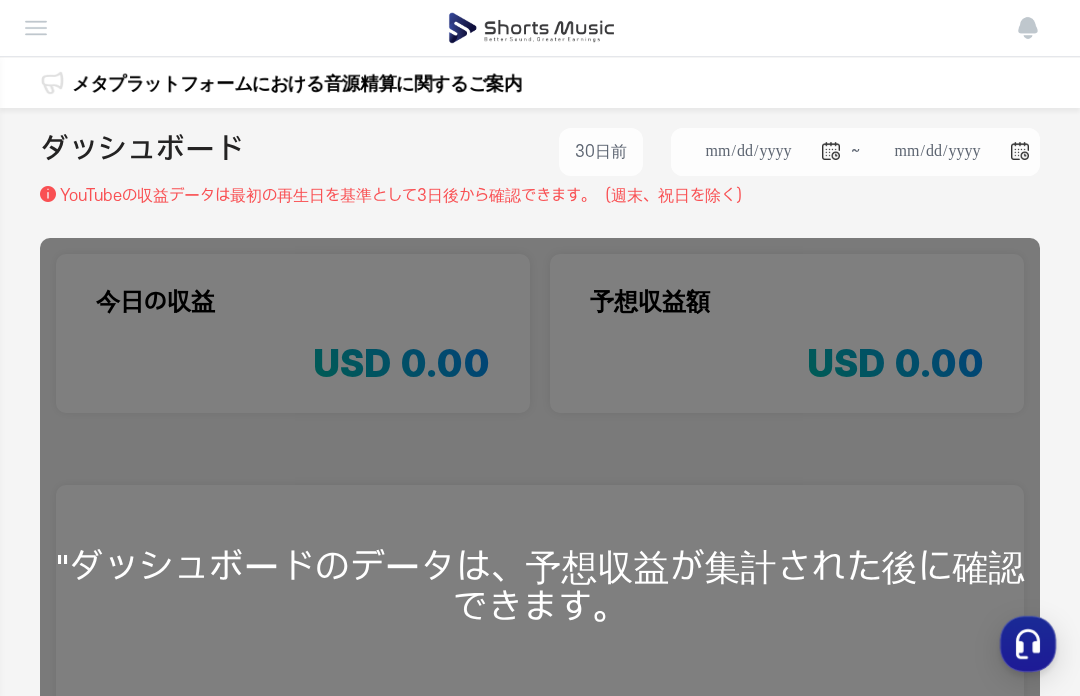 click at bounding box center [36, 28] 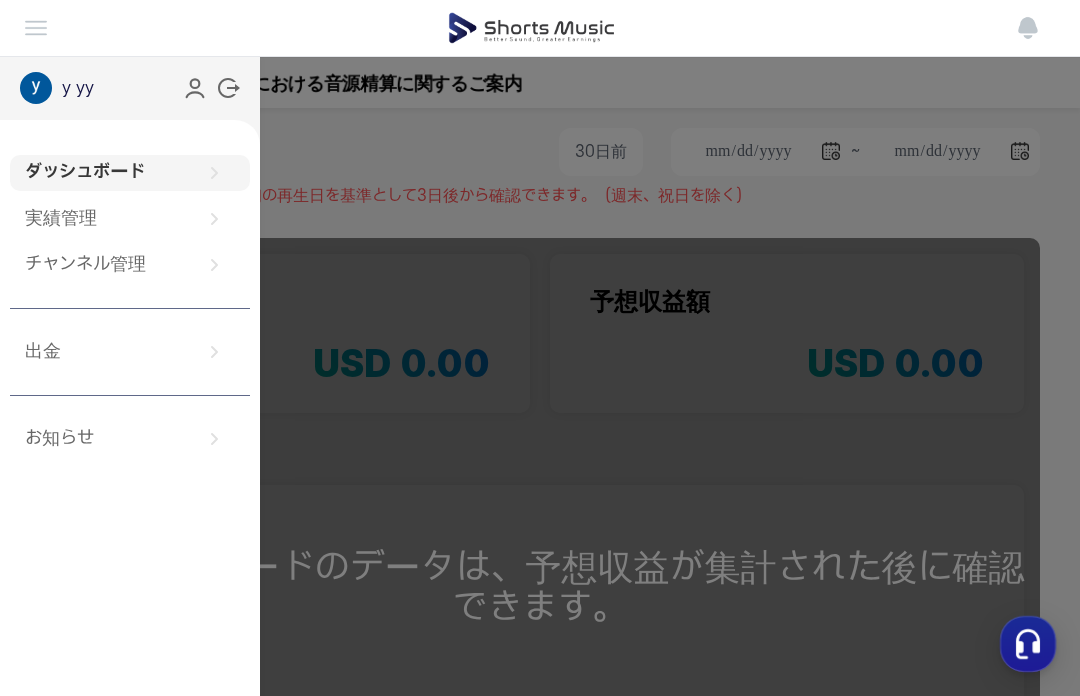 click on "ダッシュボード" at bounding box center [130, 173] 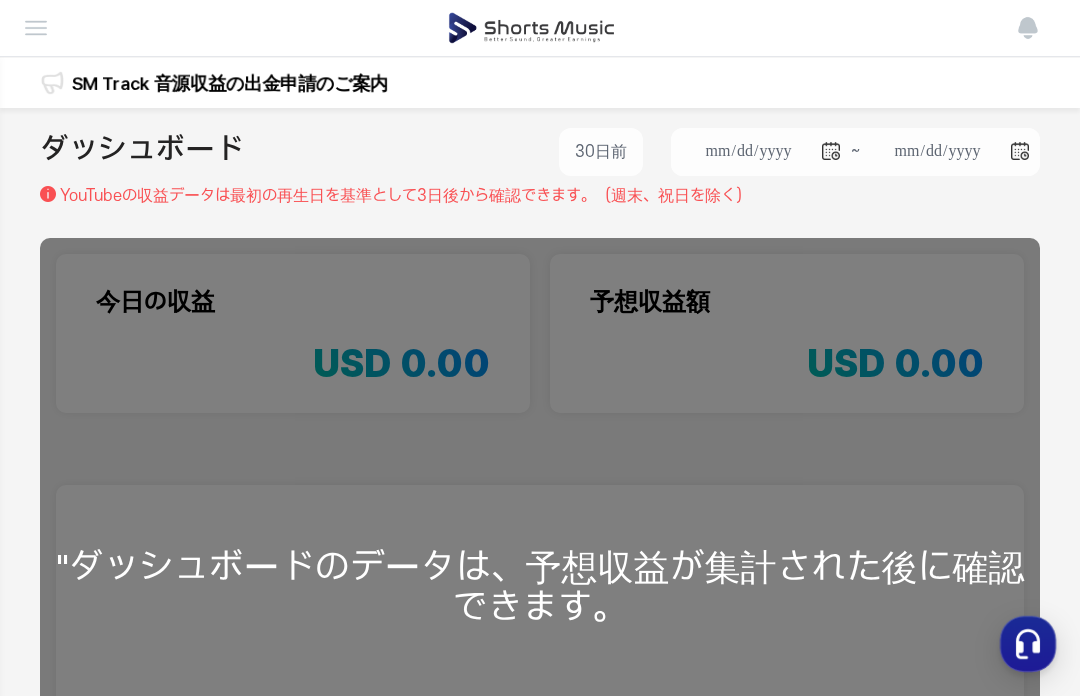 click on "ダッシュボード   実績管理   チャンネル管理   出金   お知らせ" at bounding box center (540, 28) 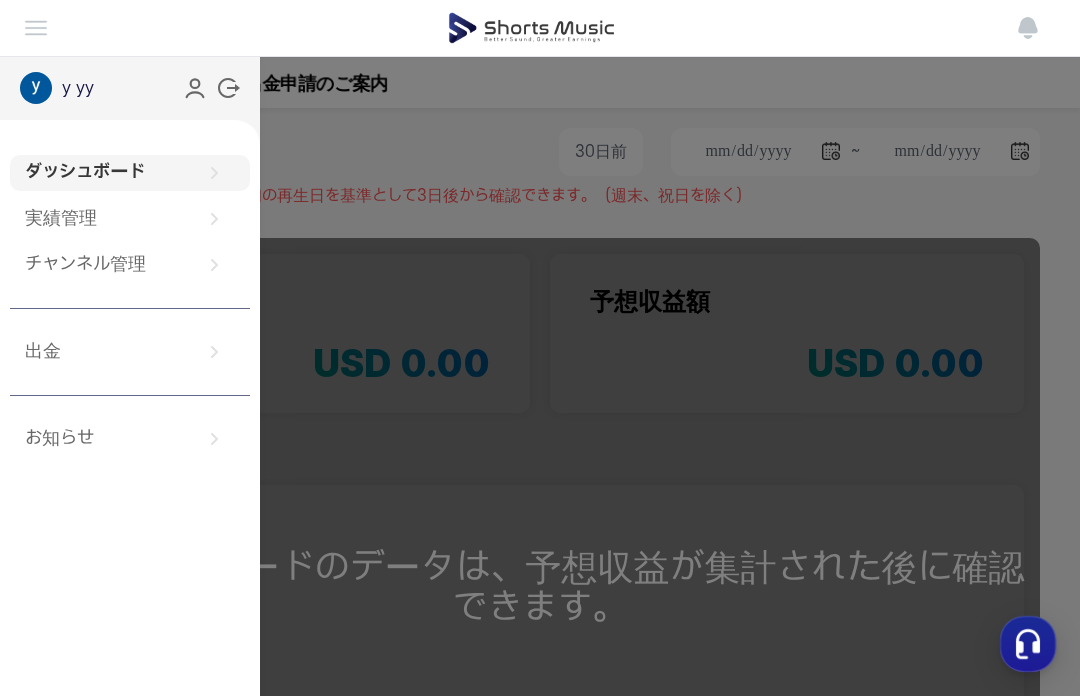 click on "ダッシュボード" at bounding box center [130, 173] 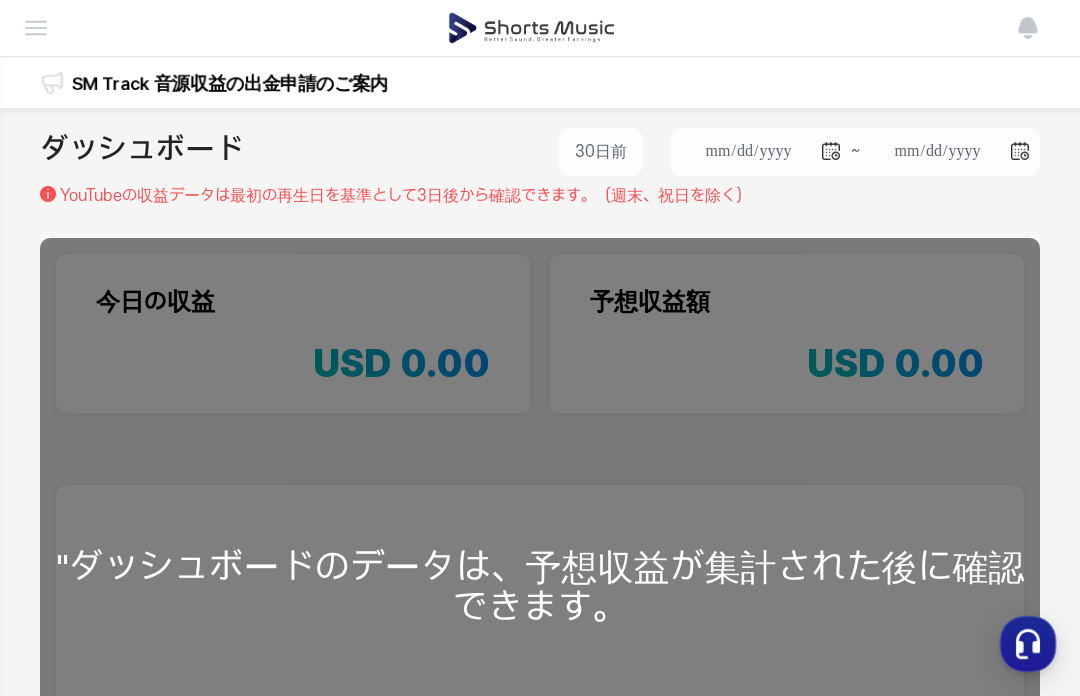 click on "**********" at bounding box center [540, 594] 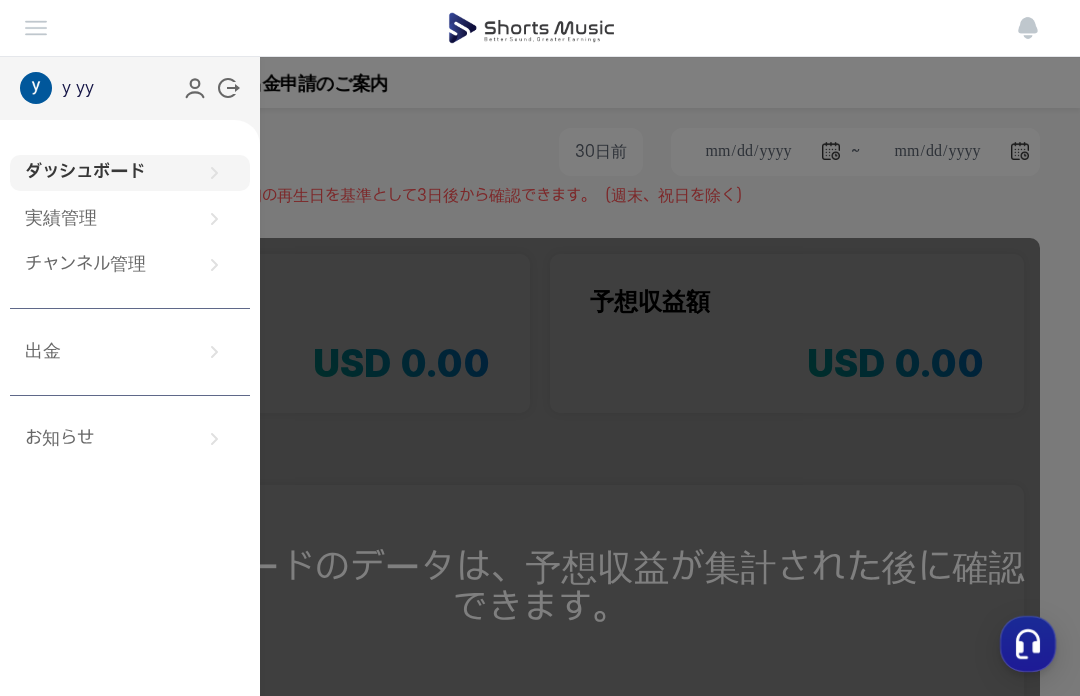 click on "実績管理" at bounding box center (130, 219) 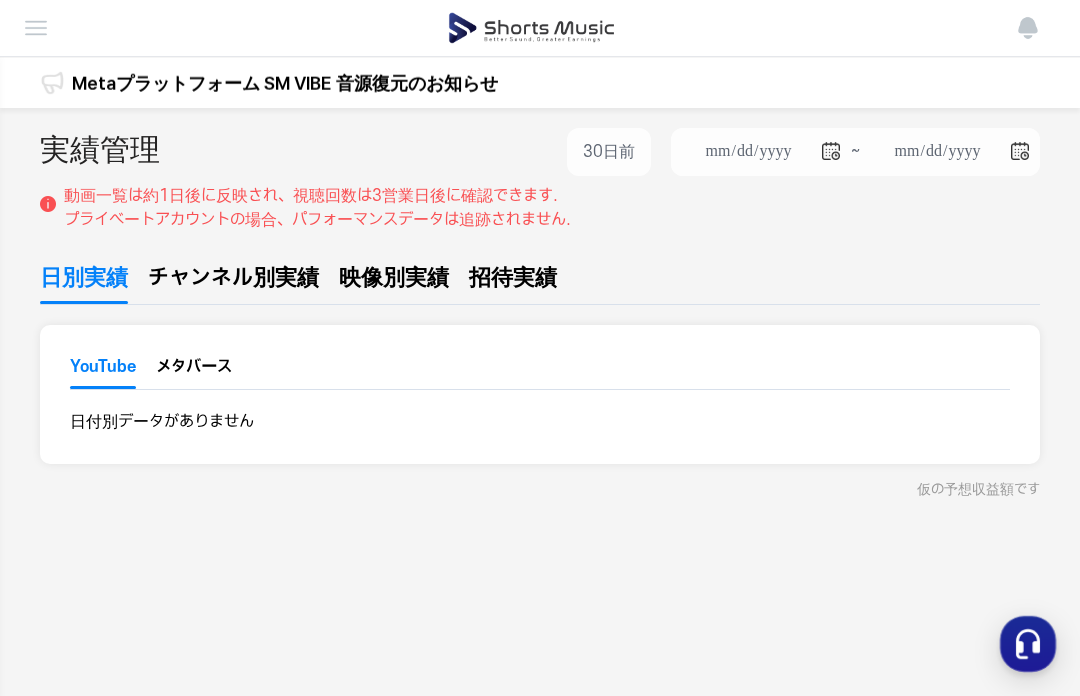click at bounding box center [532, 28] 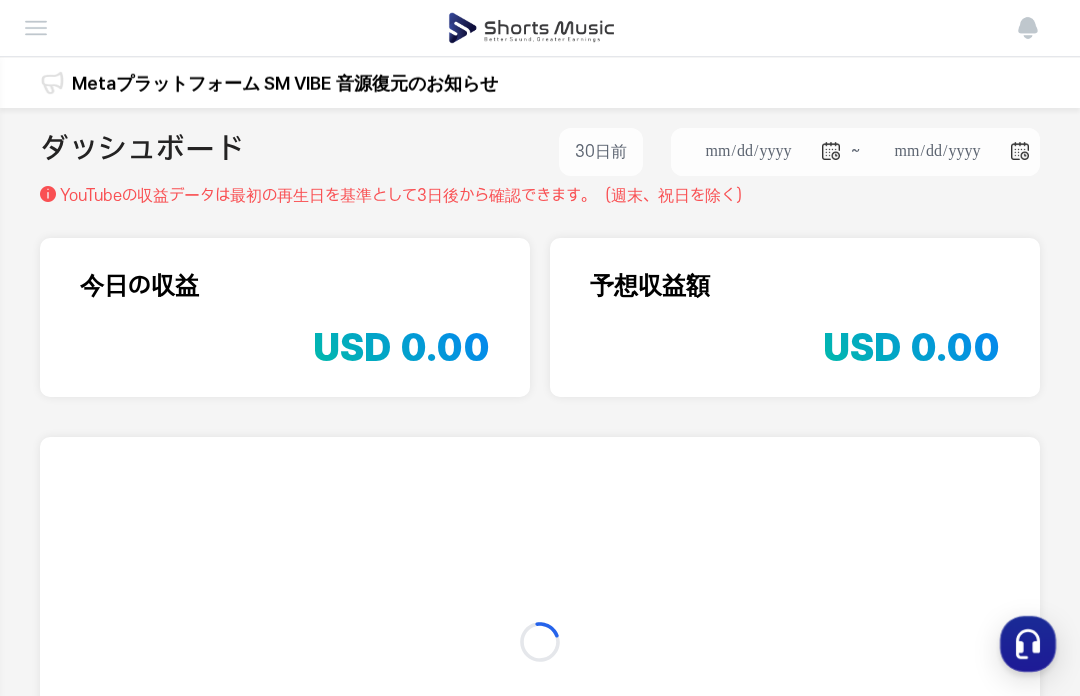 click at bounding box center (36, 28) 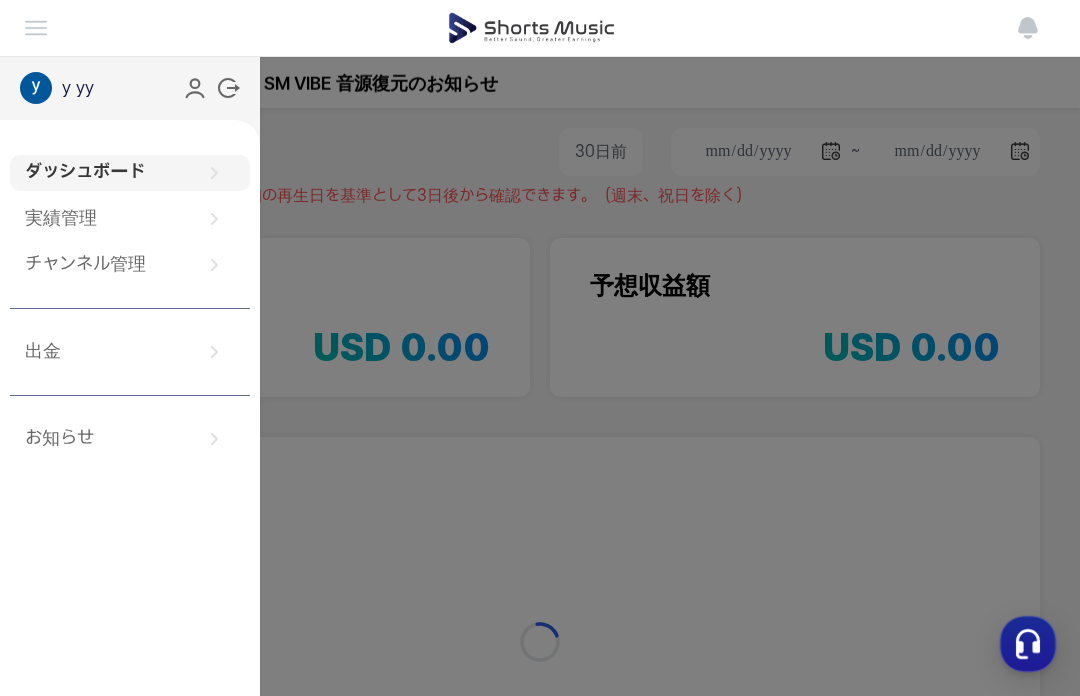 click on "ダッシュボード   実績管理   チャンネル管理" at bounding box center [130, 219] 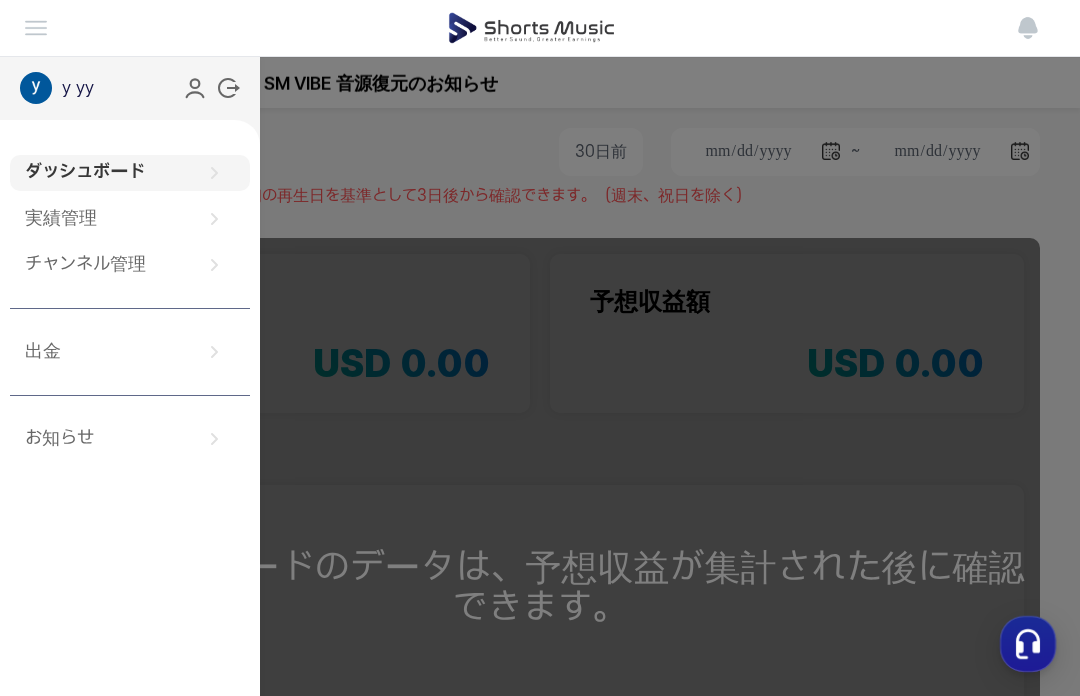 click on "チャンネル管理" at bounding box center [130, 265] 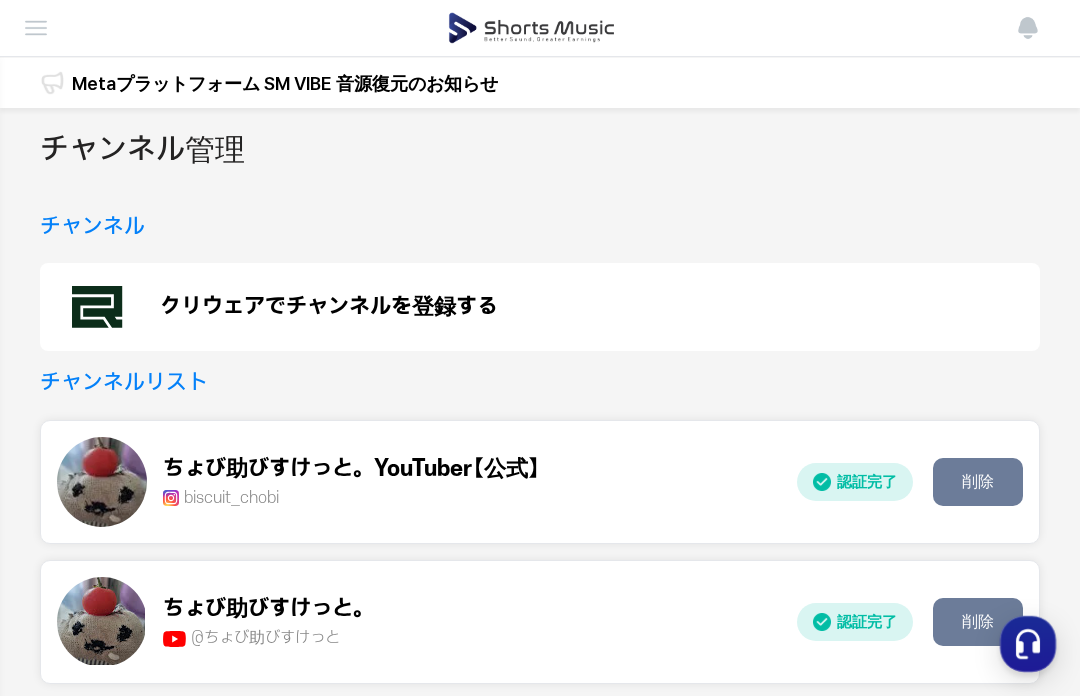 click at bounding box center (36, 28) 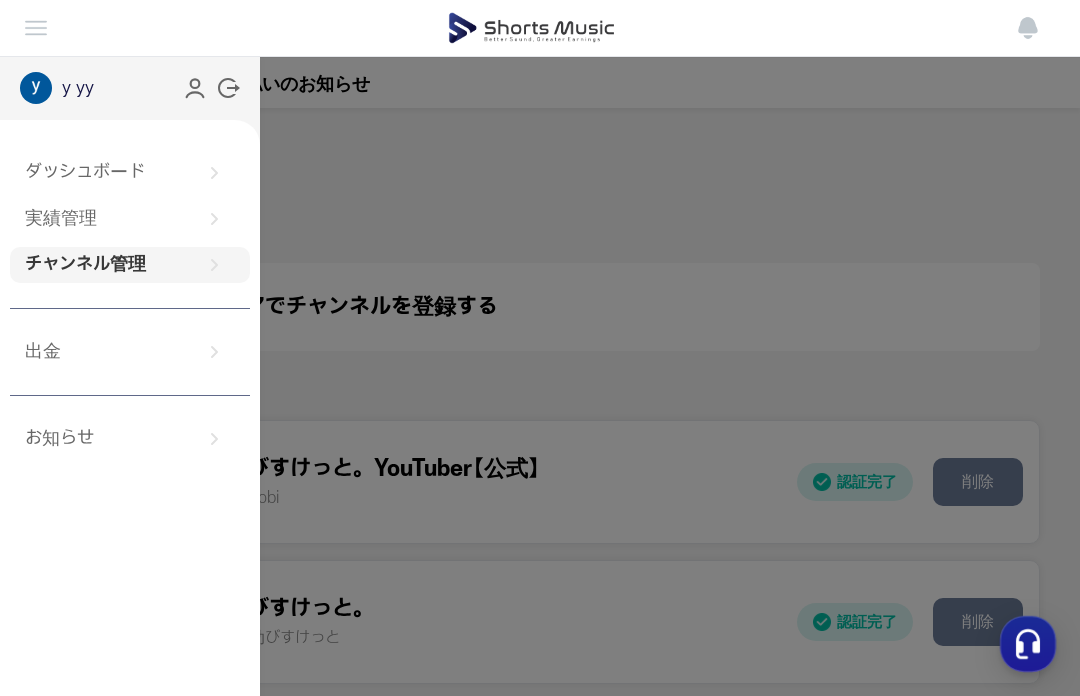 click on "出金" at bounding box center [130, 352] 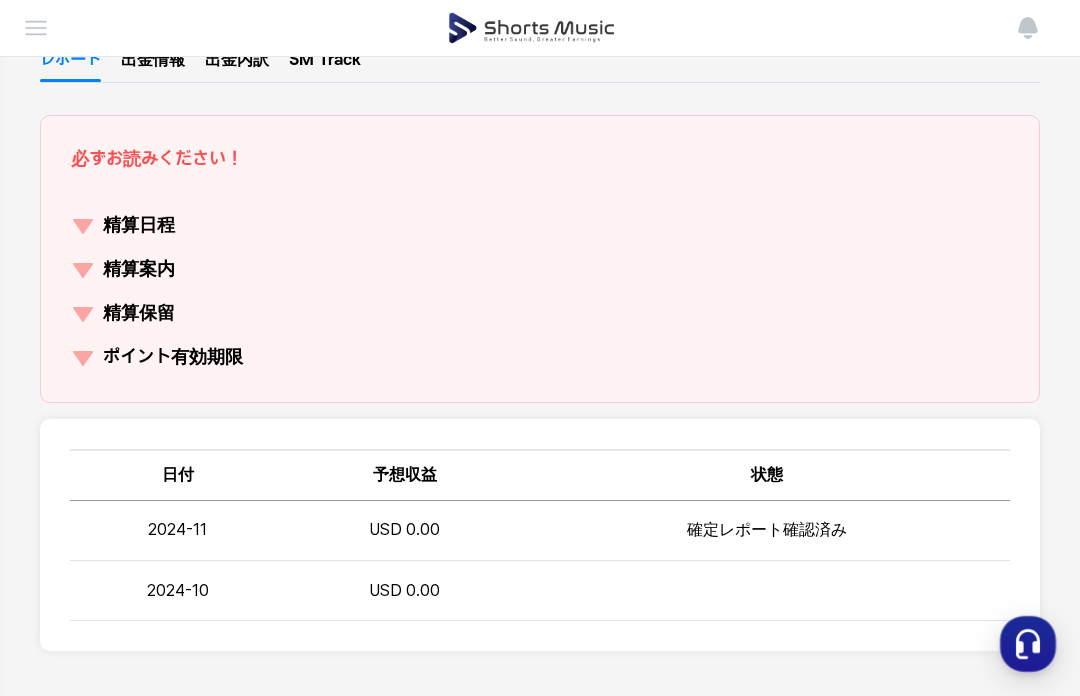 scroll, scrollTop: 0, scrollLeft: 0, axis: both 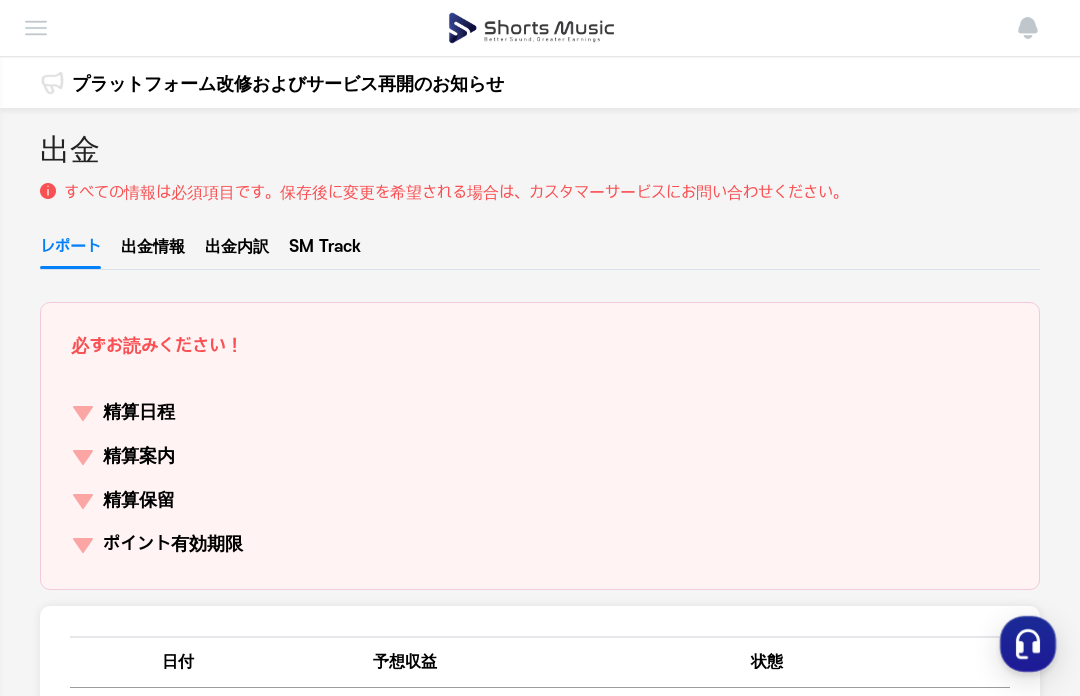 click at bounding box center [36, 28] 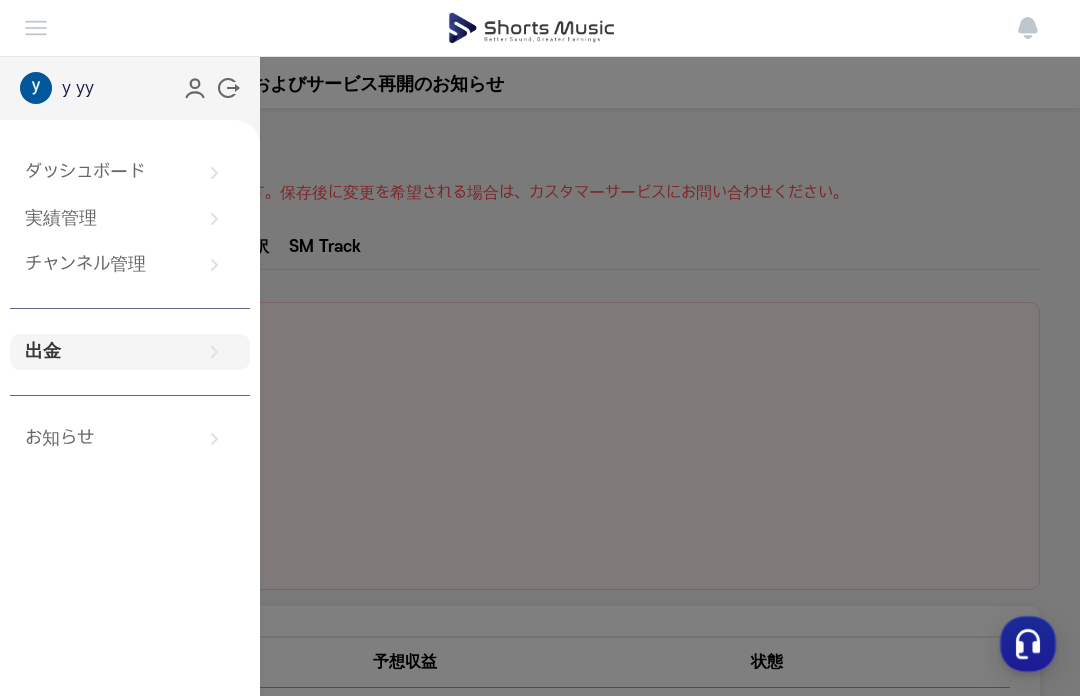 click on "チャンネル管理" at bounding box center (130, 265) 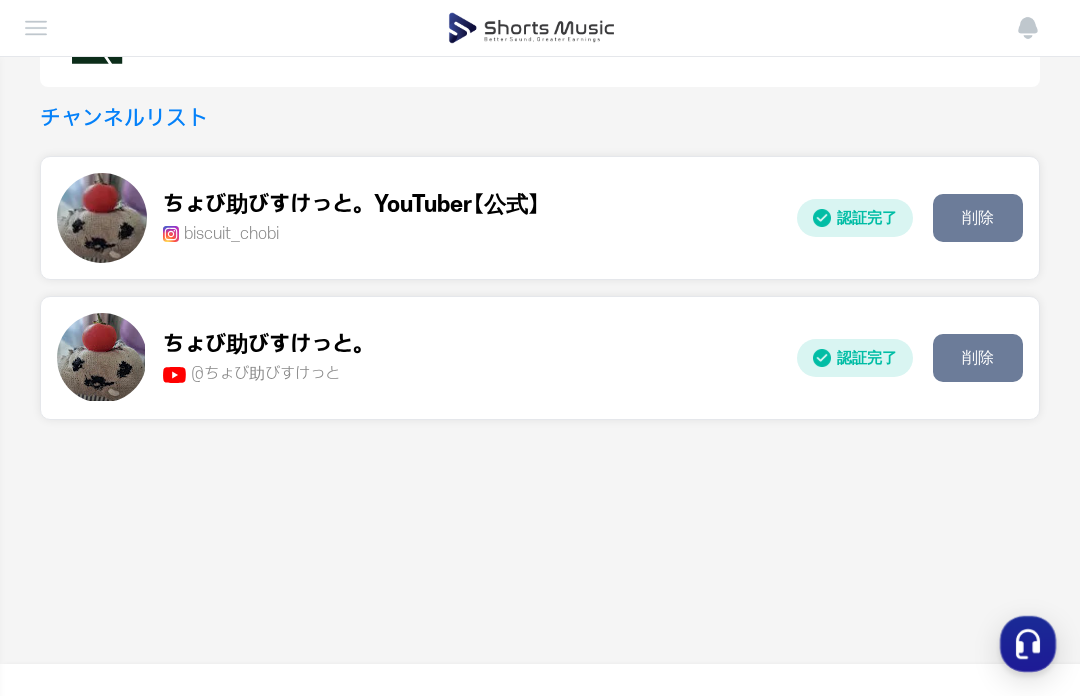 scroll, scrollTop: 0, scrollLeft: 0, axis: both 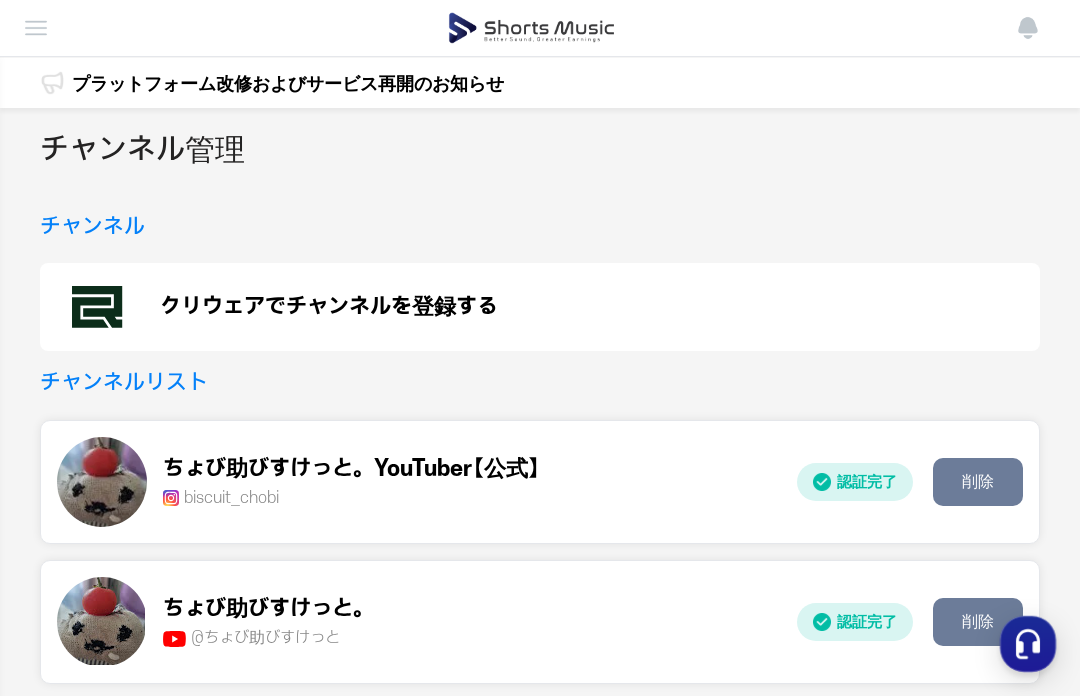 click on "ダッシュボード   実績管理   チャンネル管理   出金   お知らせ" at bounding box center (532, 28) 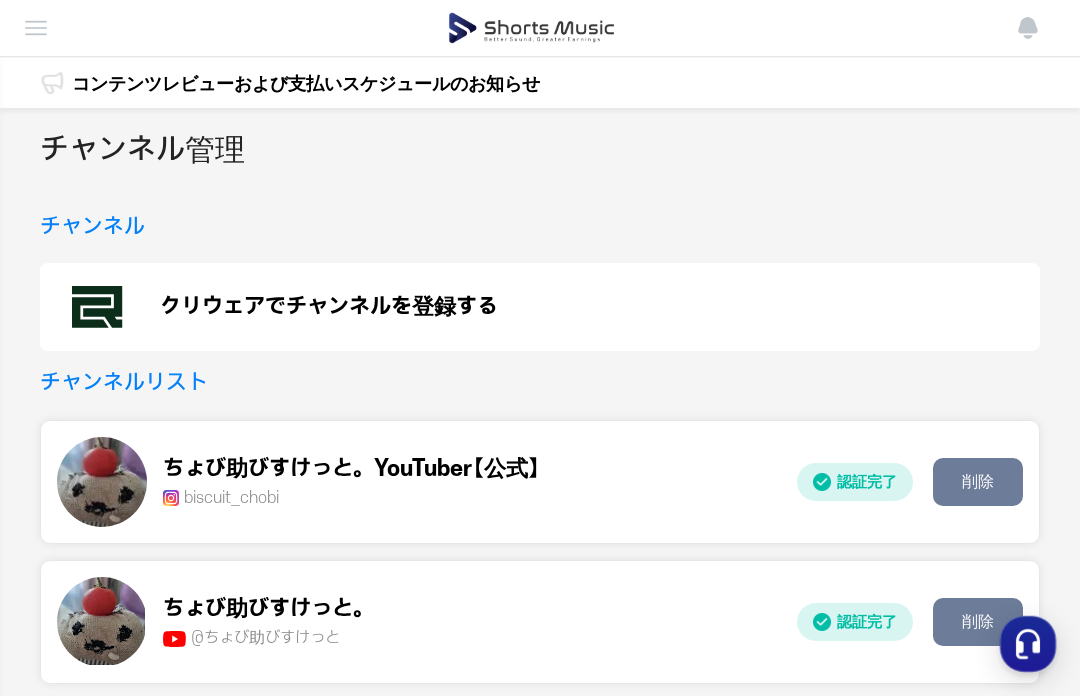 click on "ダッシュボード   実績管理   チャンネル管理   出金   お知らせ" at bounding box center [540, 28] 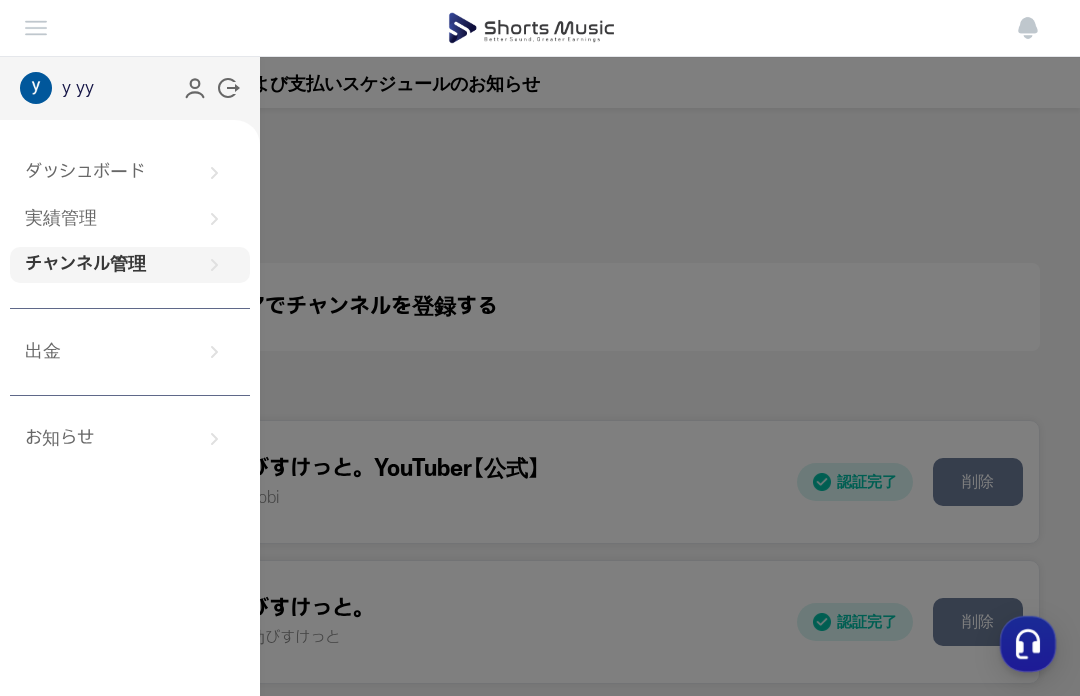 click on "ダッシュボード" at bounding box center [130, 173] 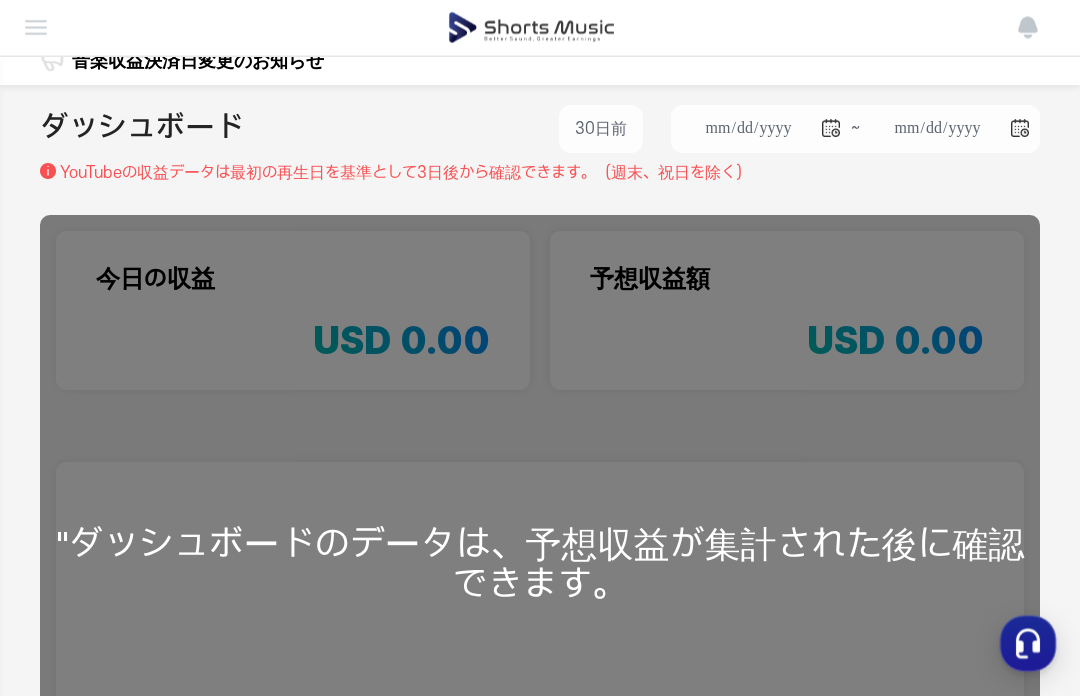 scroll, scrollTop: 3, scrollLeft: 0, axis: vertical 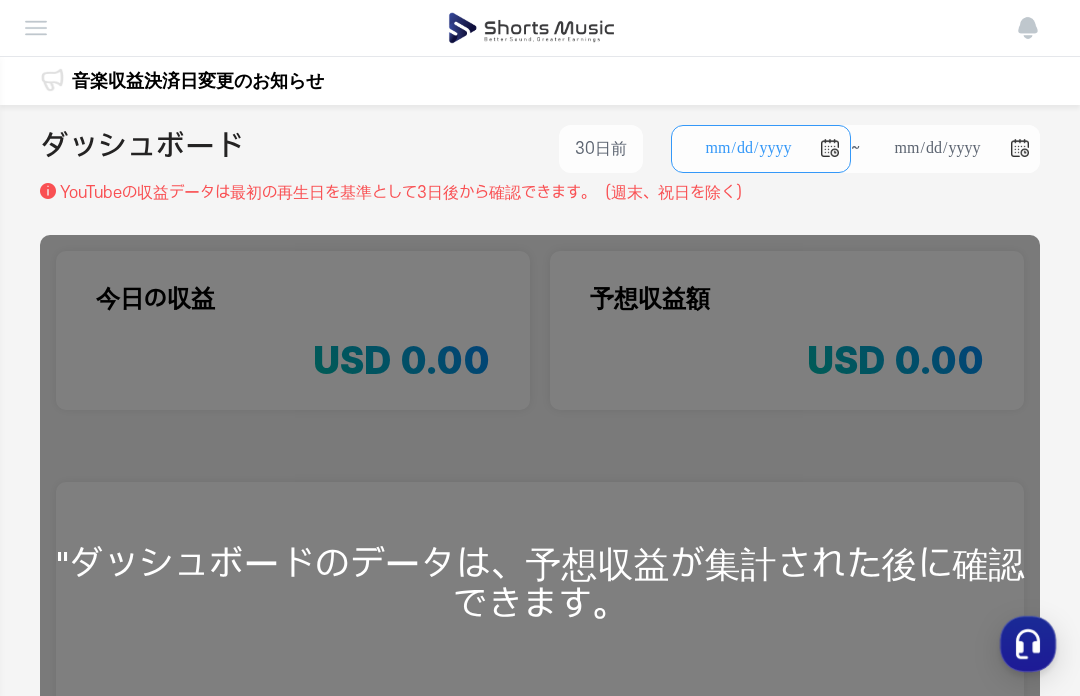 click on "**********" at bounding box center (761, 149) 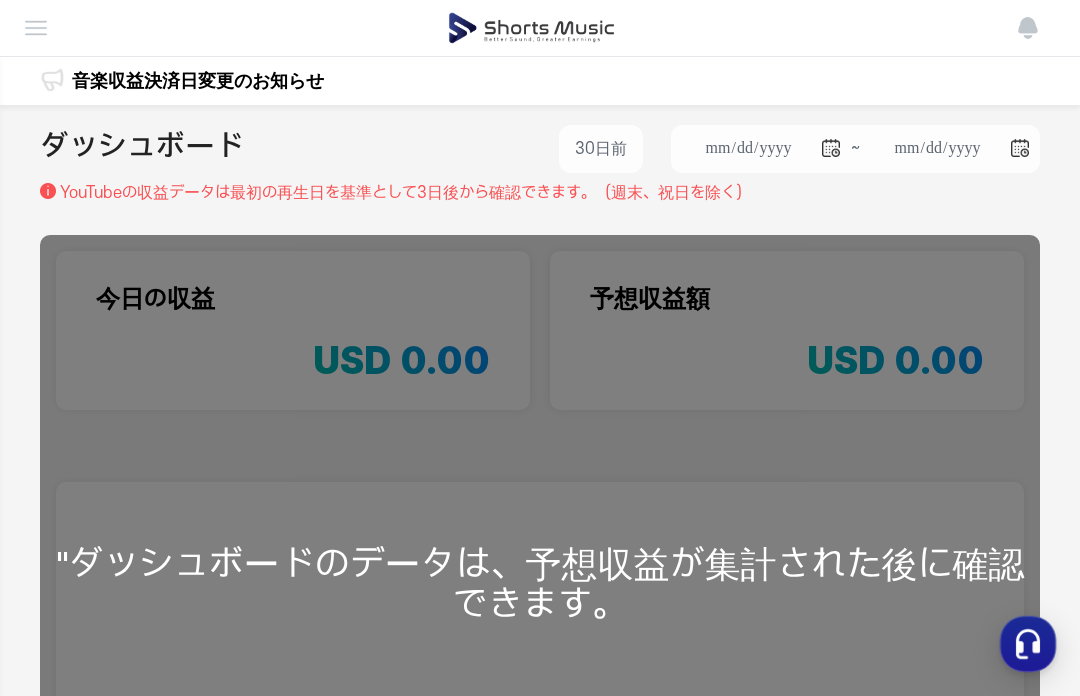 click on "30日前" at bounding box center [601, 149] 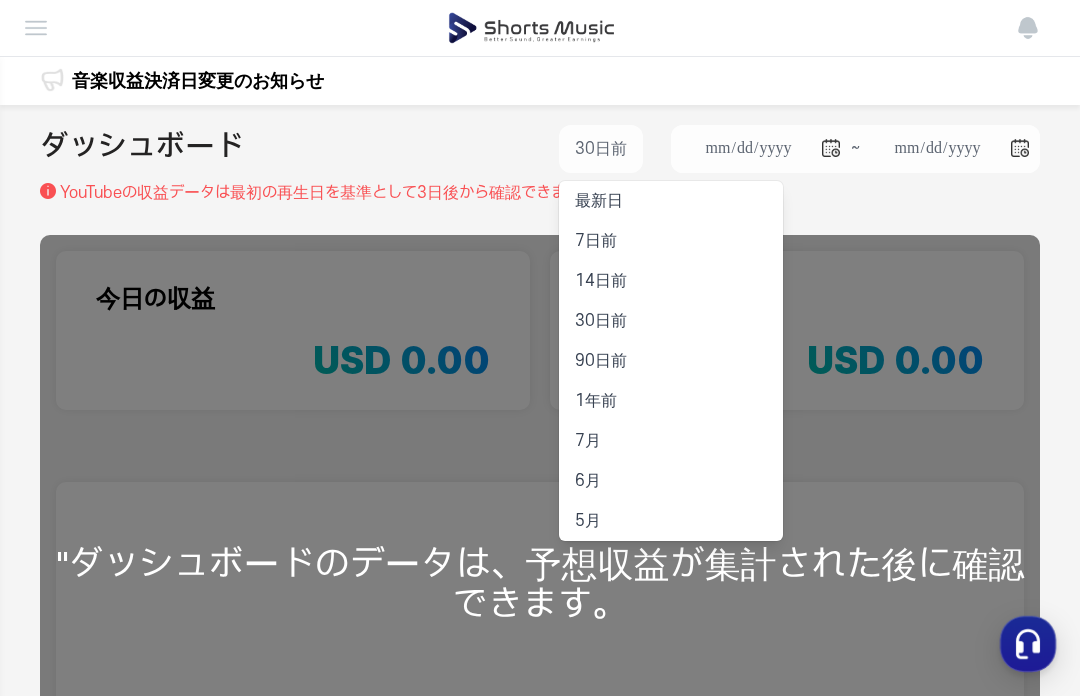 click on "7月" at bounding box center (671, 441) 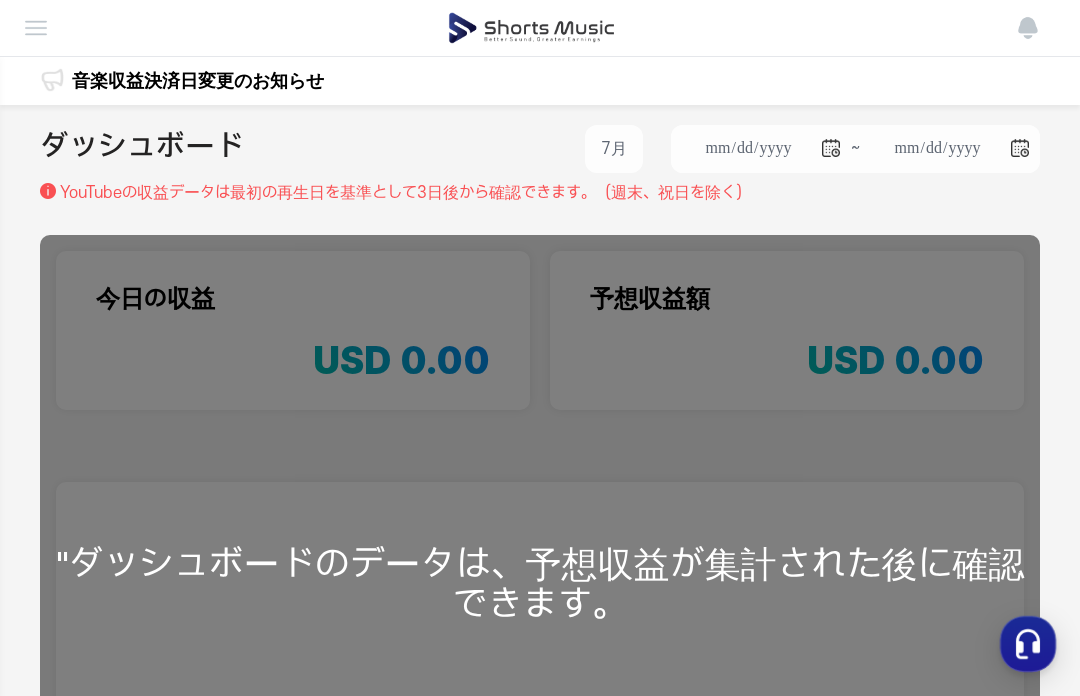 click on ""ダッシュボードのデータは、予想収益が集計された後に確認できます。" at bounding box center (540, 584) 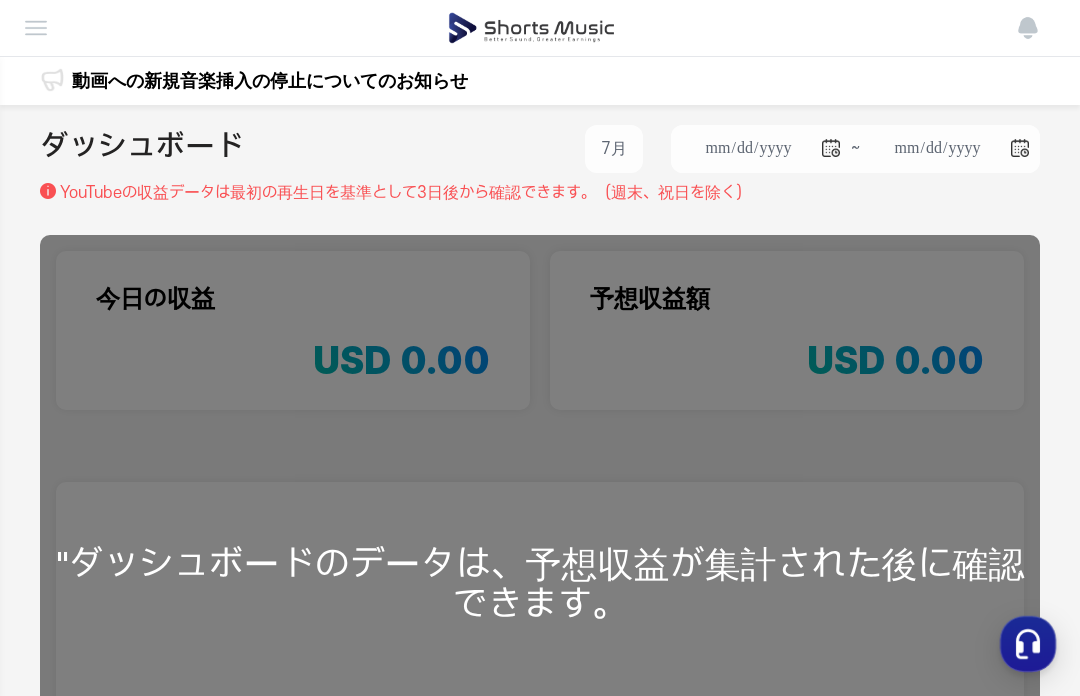 click on "7月" at bounding box center [614, 149] 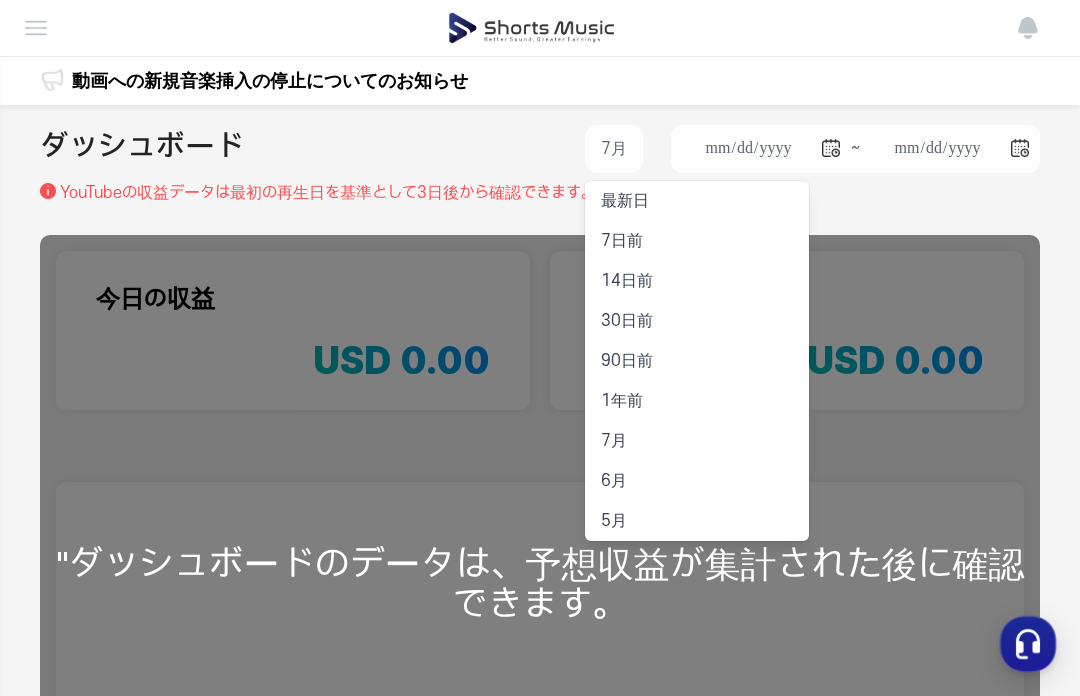 click on "6月" at bounding box center (697, 481) 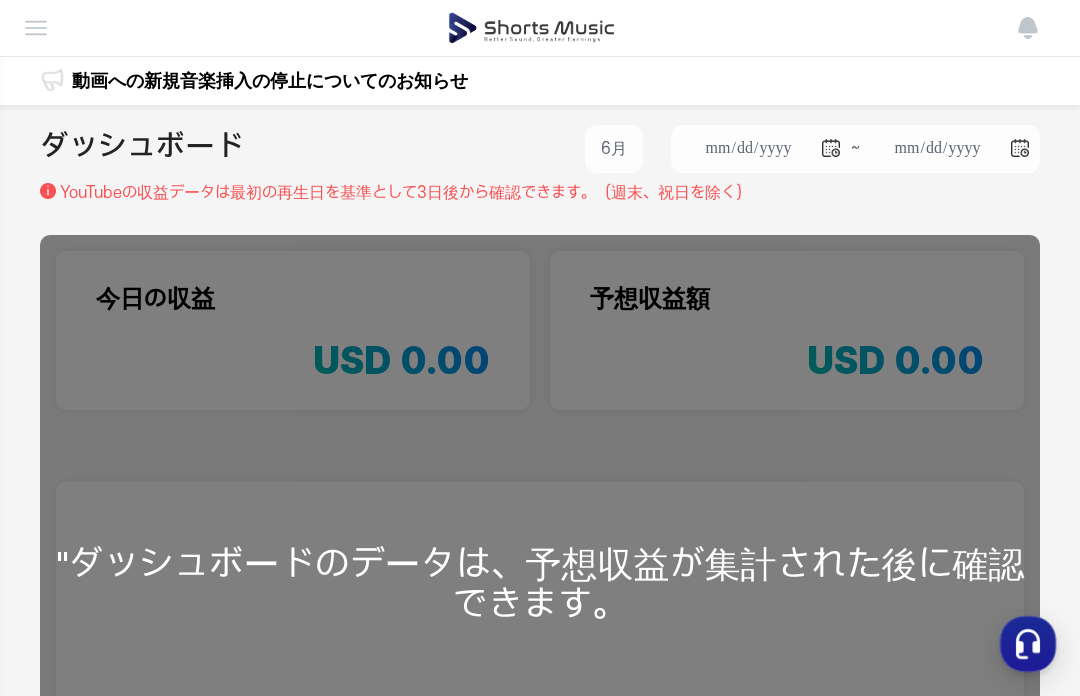 click on "6月" at bounding box center (614, 149) 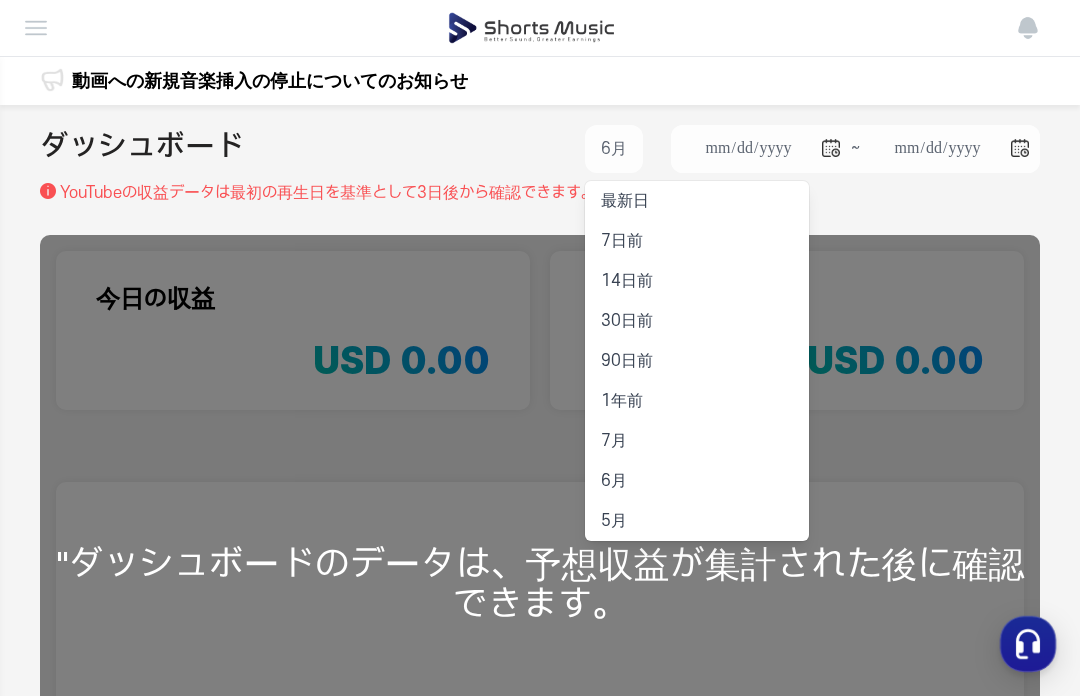 click on "5月" at bounding box center (697, 521) 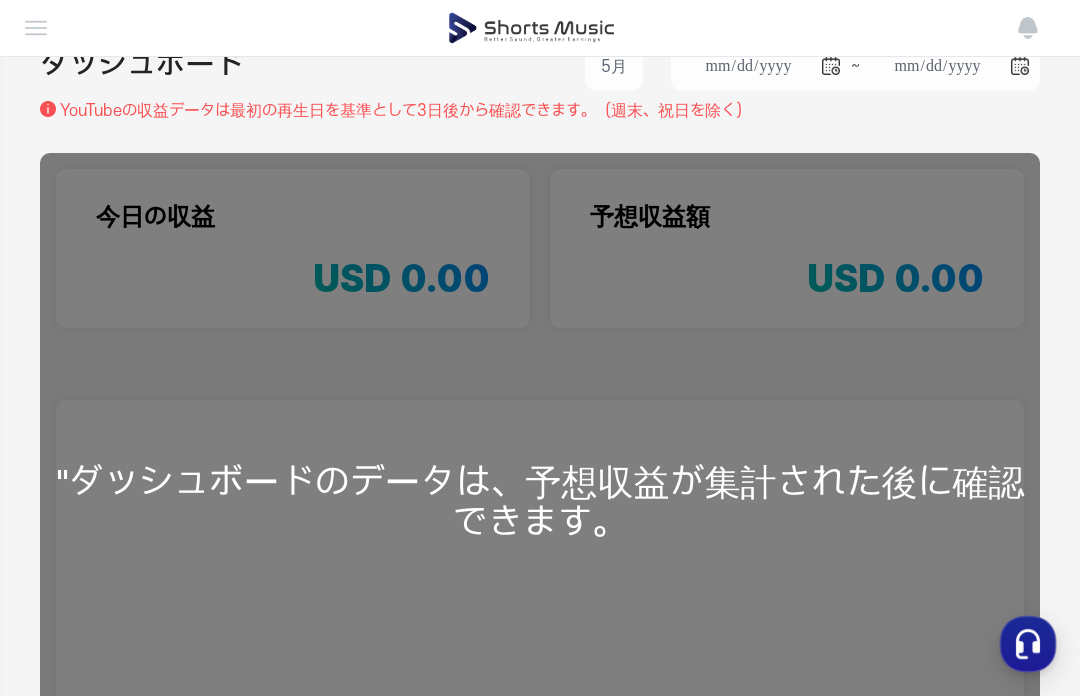 scroll, scrollTop: 0, scrollLeft: 0, axis: both 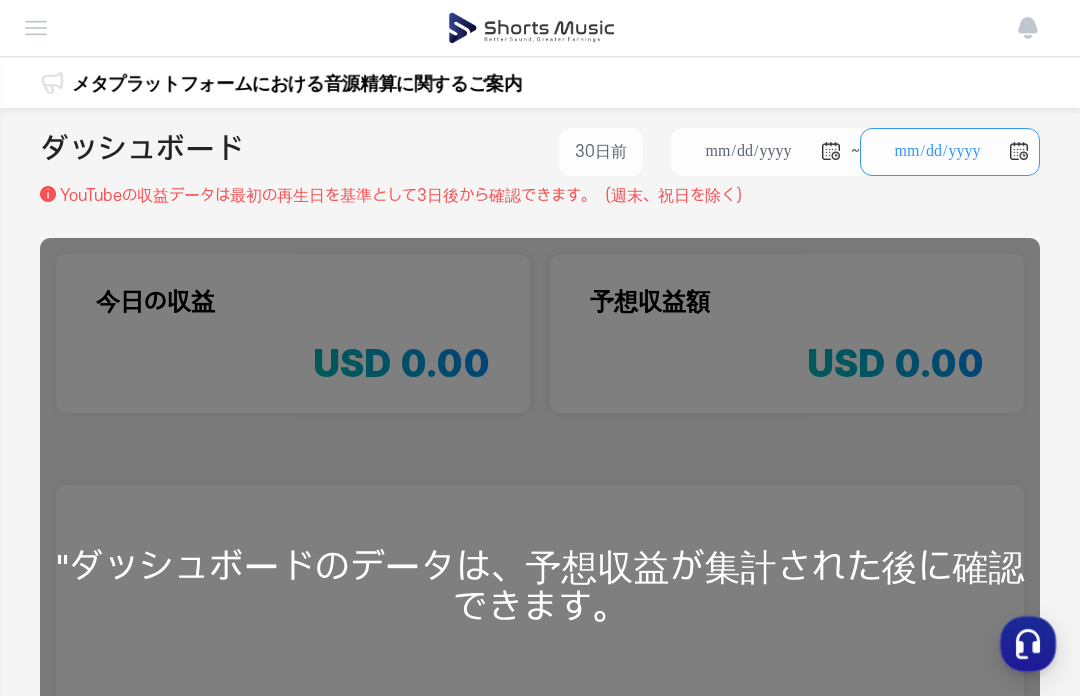 click on "**********" at bounding box center (950, 152) 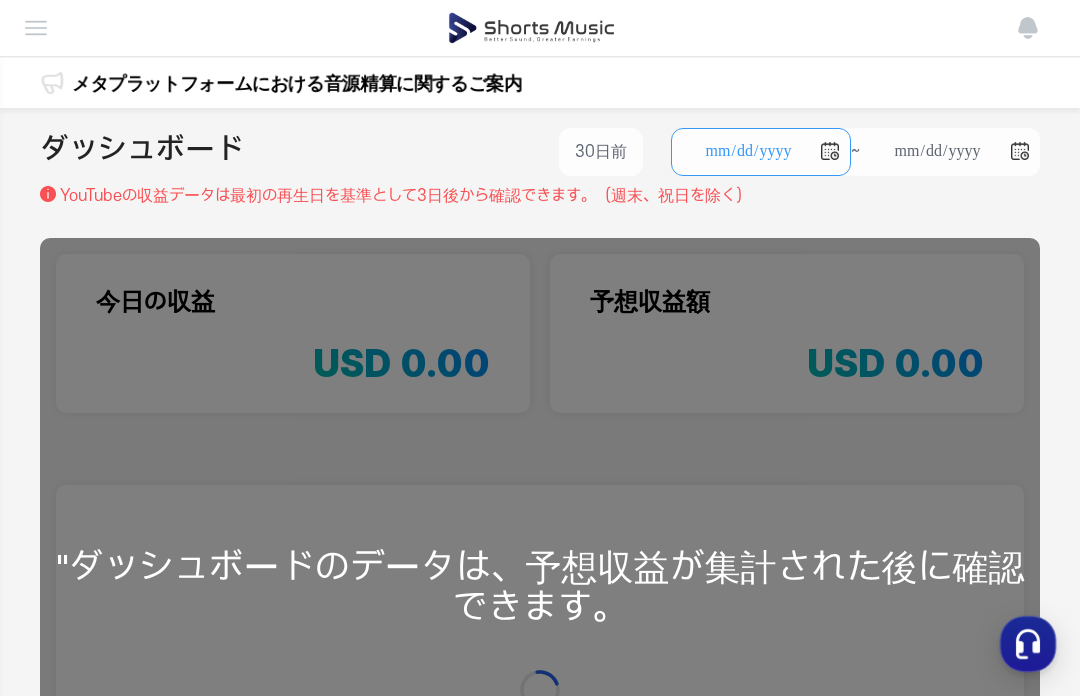 click on "**********" at bounding box center [761, 152] 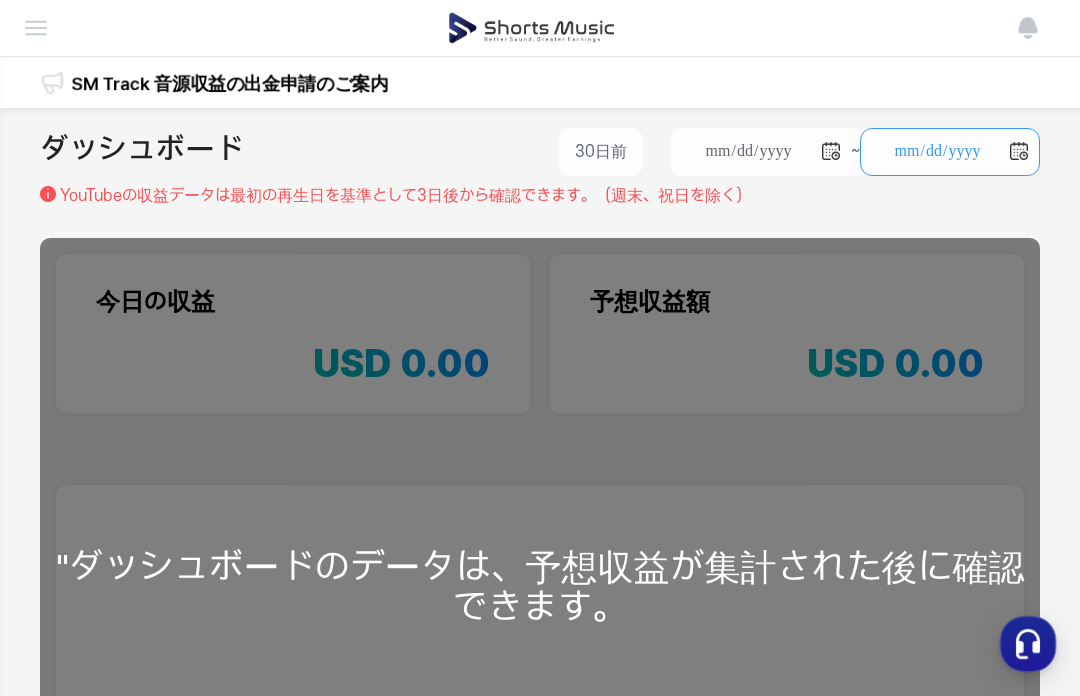click on "**********" at bounding box center (950, 152) 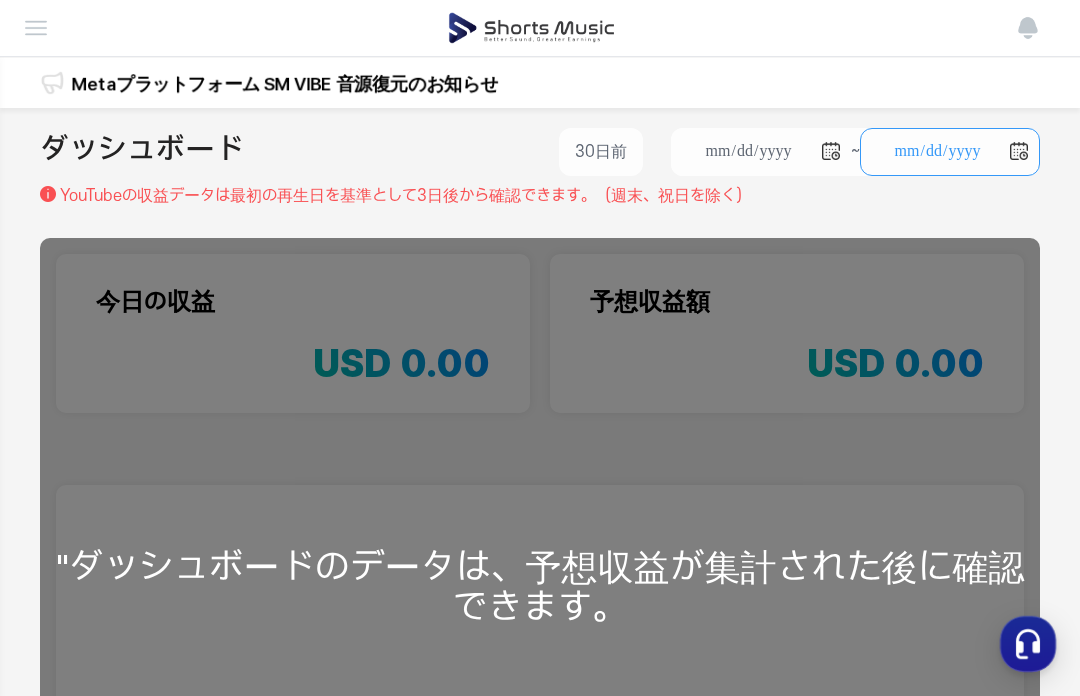 type on "**********" 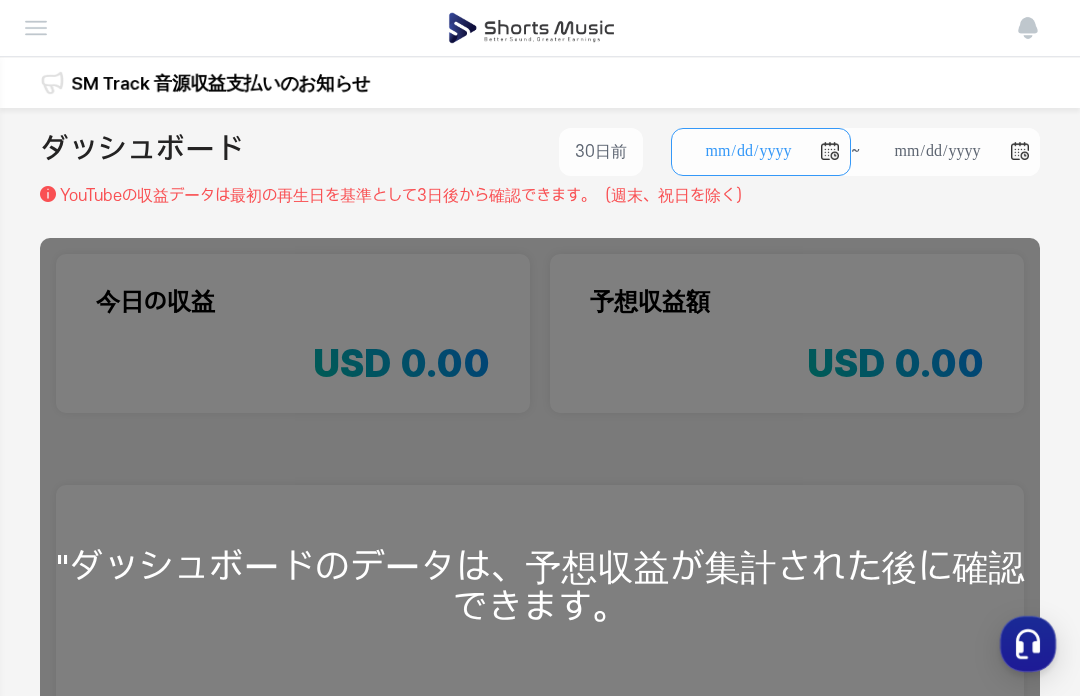 click on "**********" at bounding box center (761, 152) 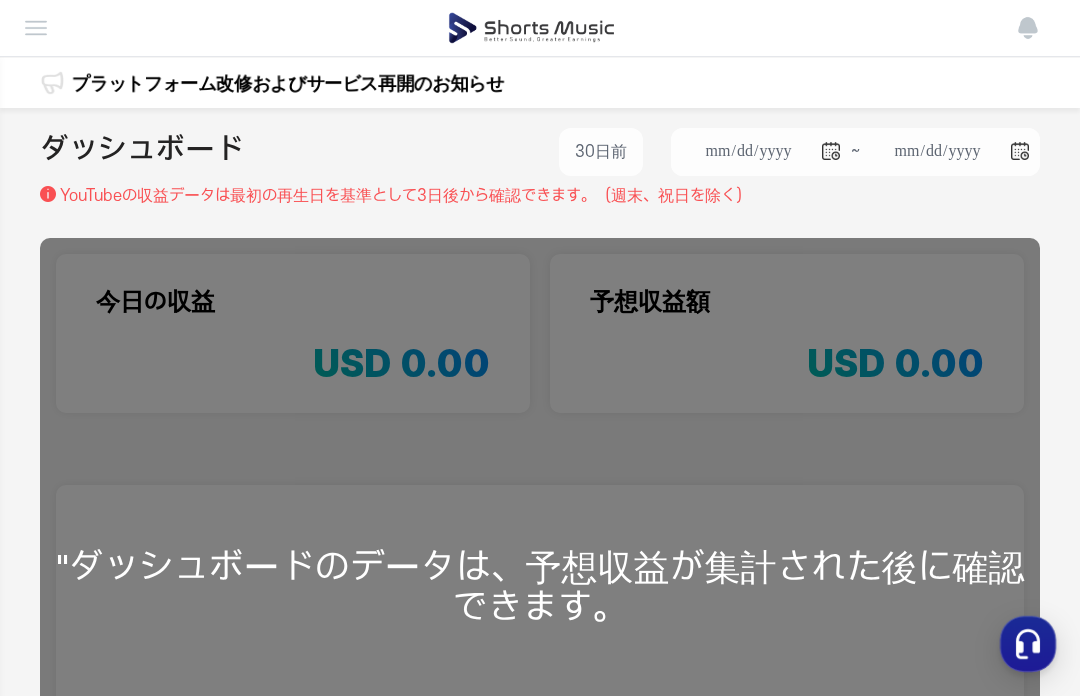 click on "ダッシュボード   実績管理   チャンネル管理   出金   お知らせ" at bounding box center [540, 28] 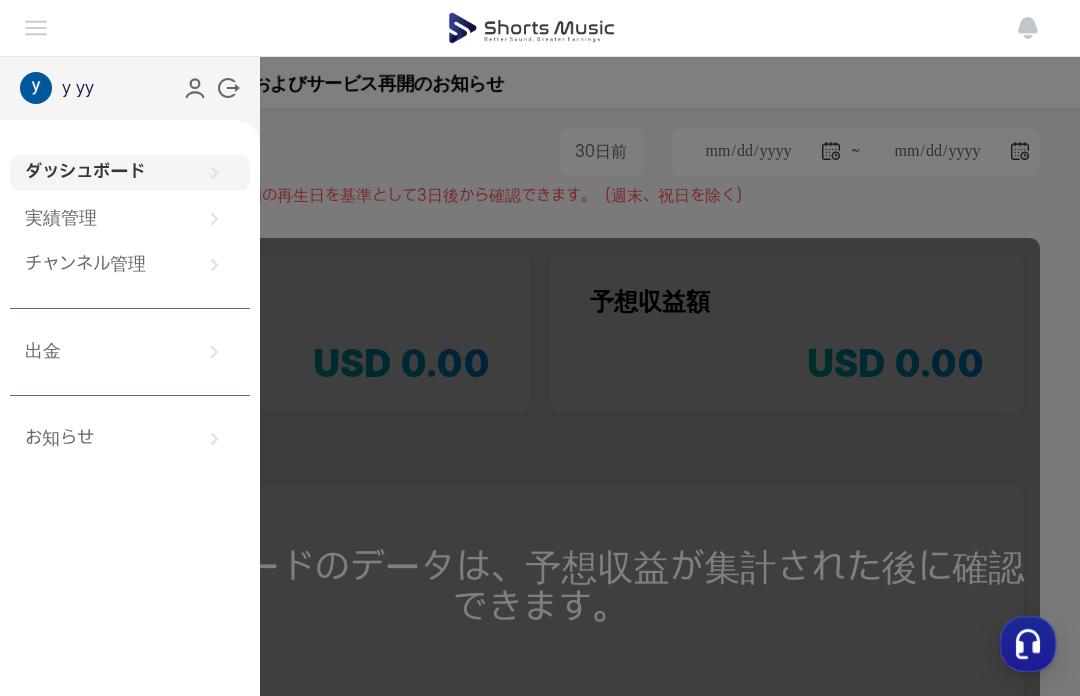 click at bounding box center (532, 28) 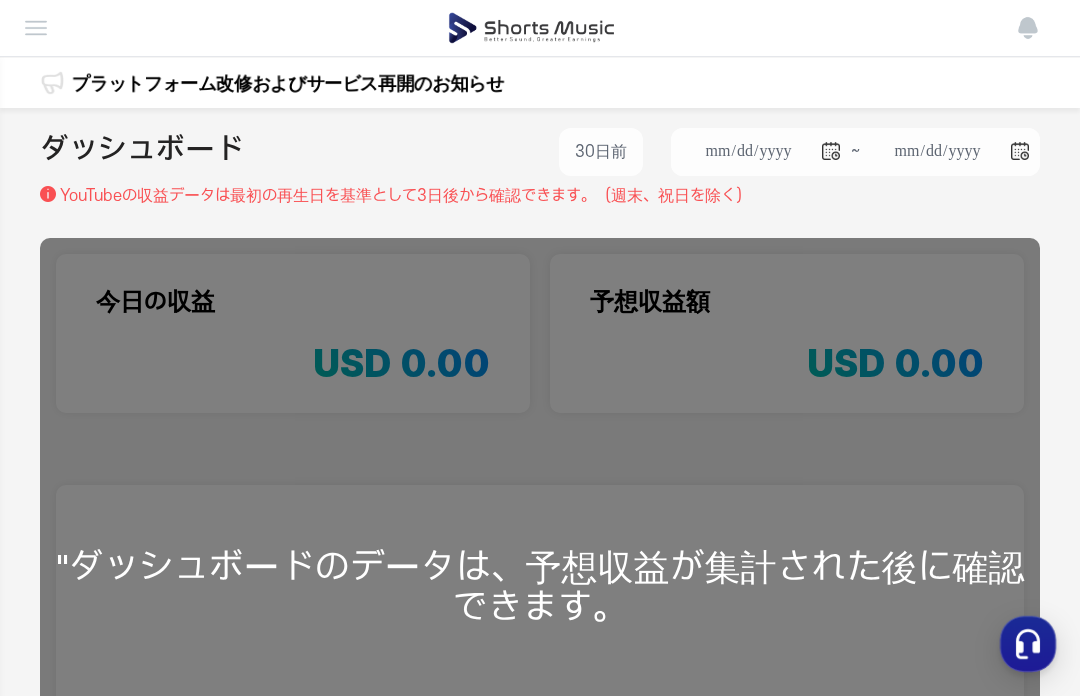 click at bounding box center [36, 28] 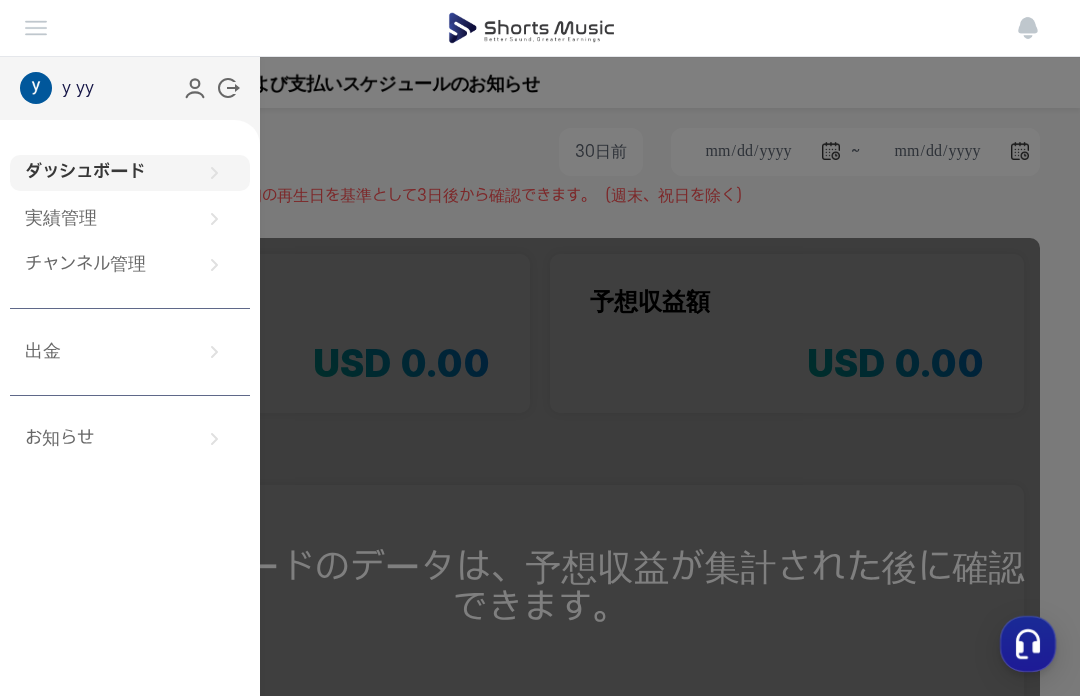 click on "ダッシュボード" at bounding box center (130, 173) 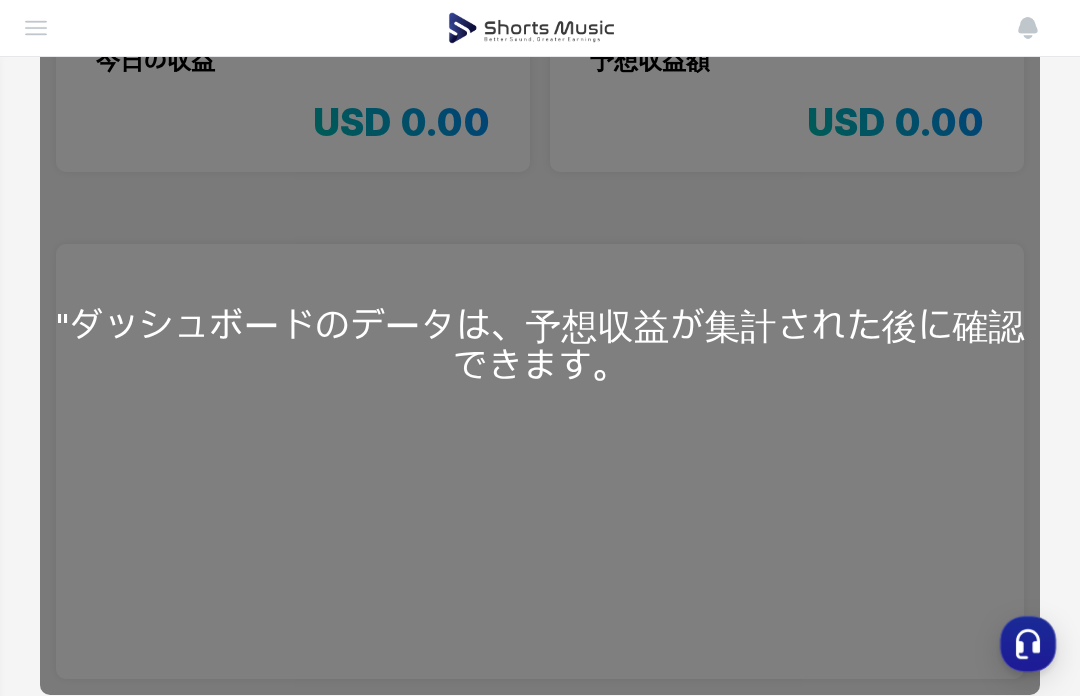 scroll, scrollTop: 0, scrollLeft: 0, axis: both 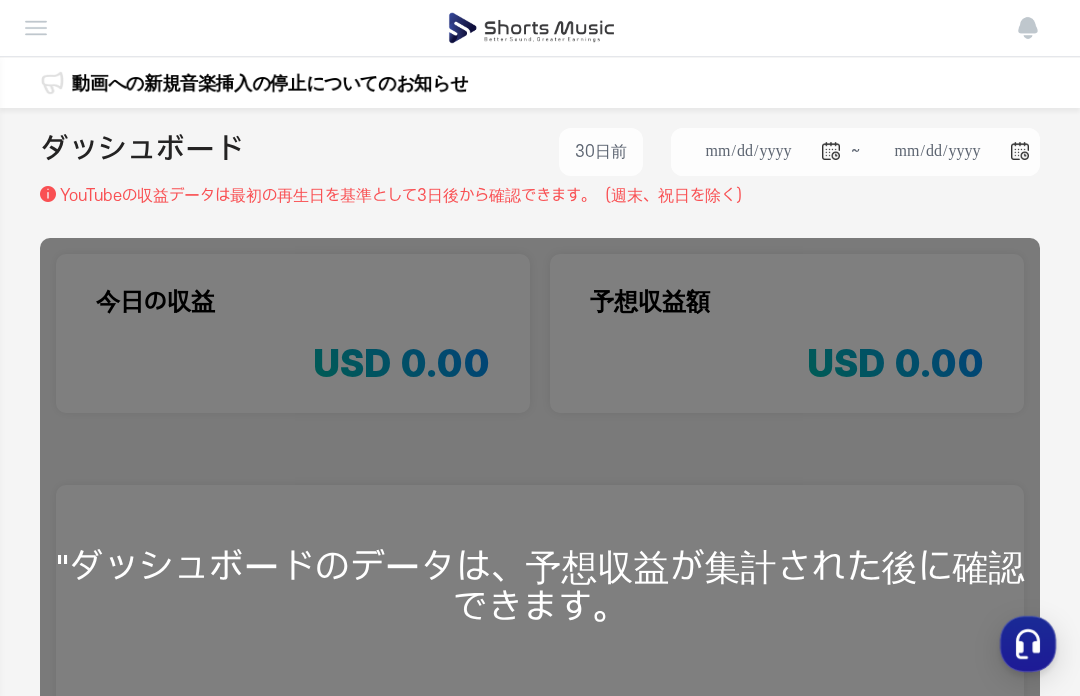 click at bounding box center [36, 28] 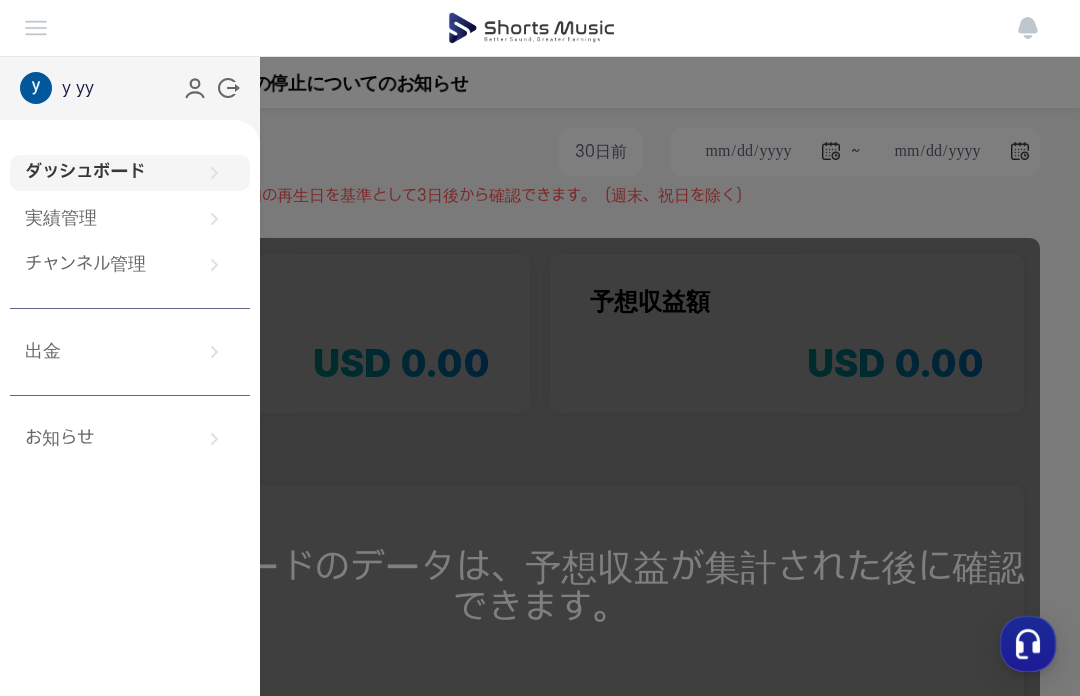 click on "チャンネル管理" at bounding box center [130, 265] 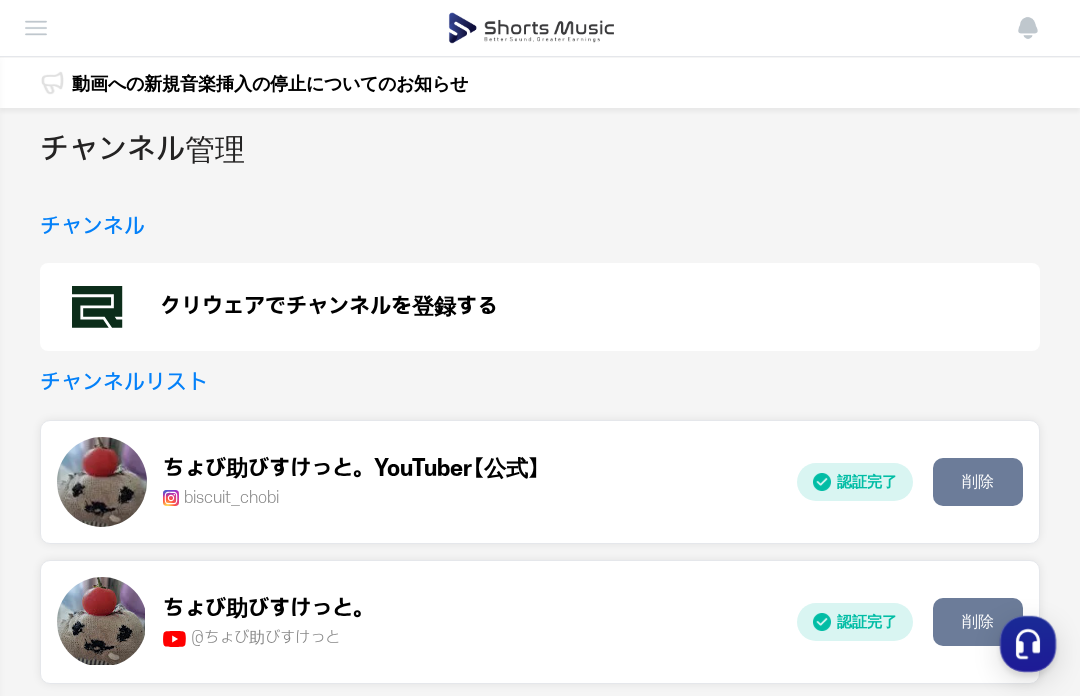 click on "クリウェアでチャンネルを登録する" at bounding box center [540, 307] 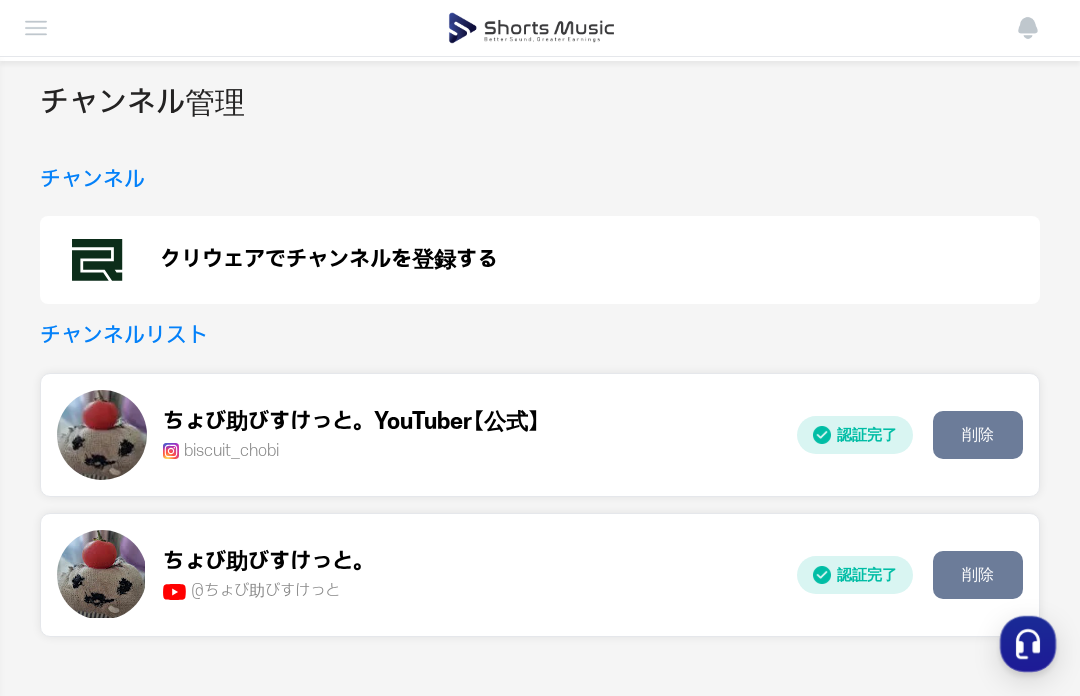 scroll, scrollTop: 61, scrollLeft: 0, axis: vertical 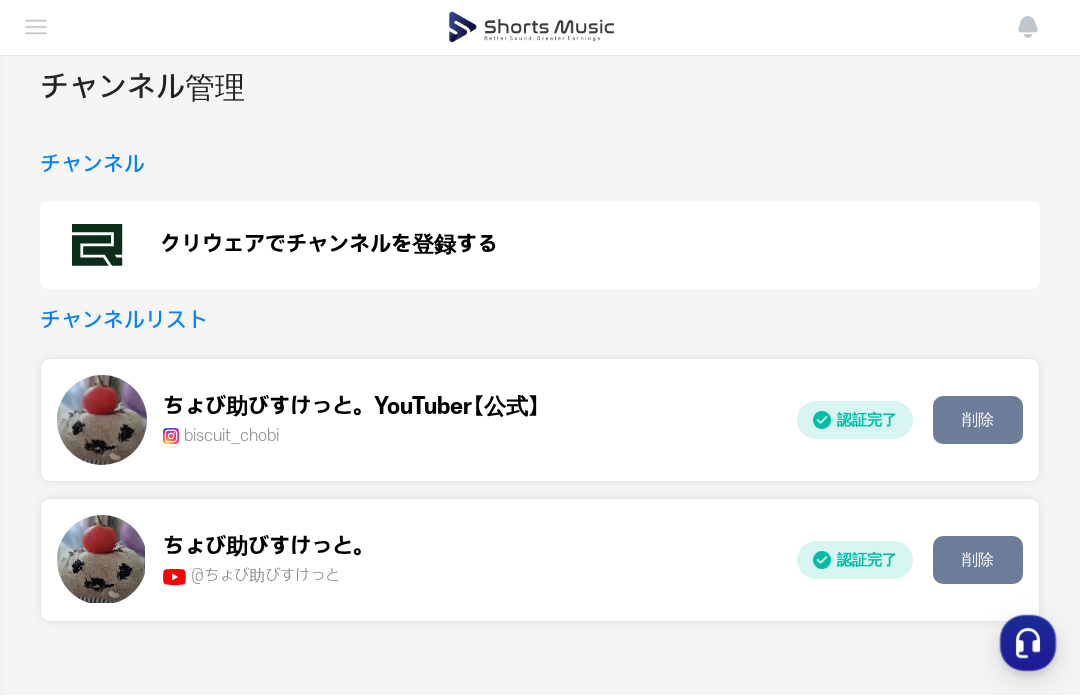 click on "クリウェアでチャンネルを登録する" at bounding box center (540, 246) 